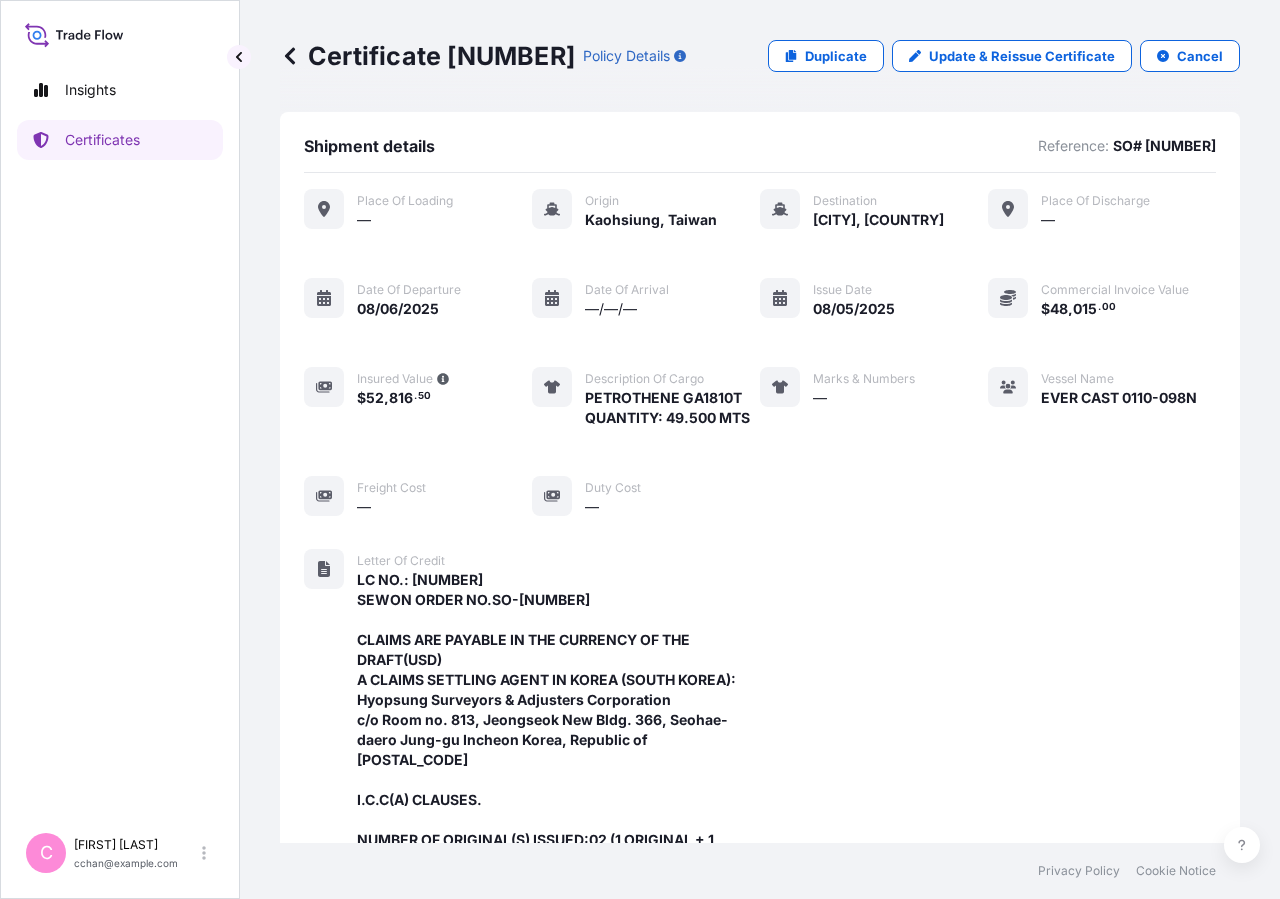 scroll, scrollTop: 0, scrollLeft: 0, axis: both 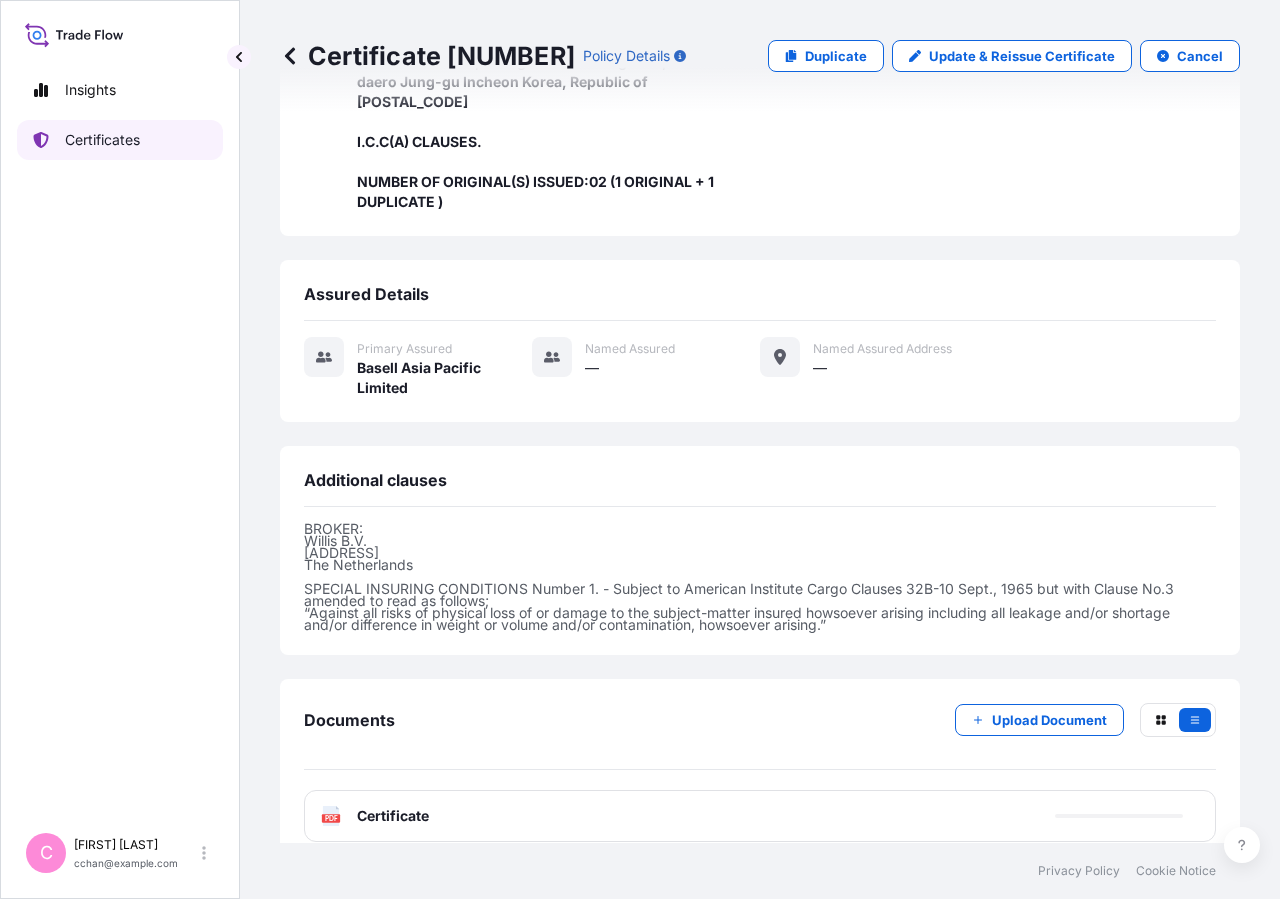 click on "Certificates" at bounding box center (102, 140) 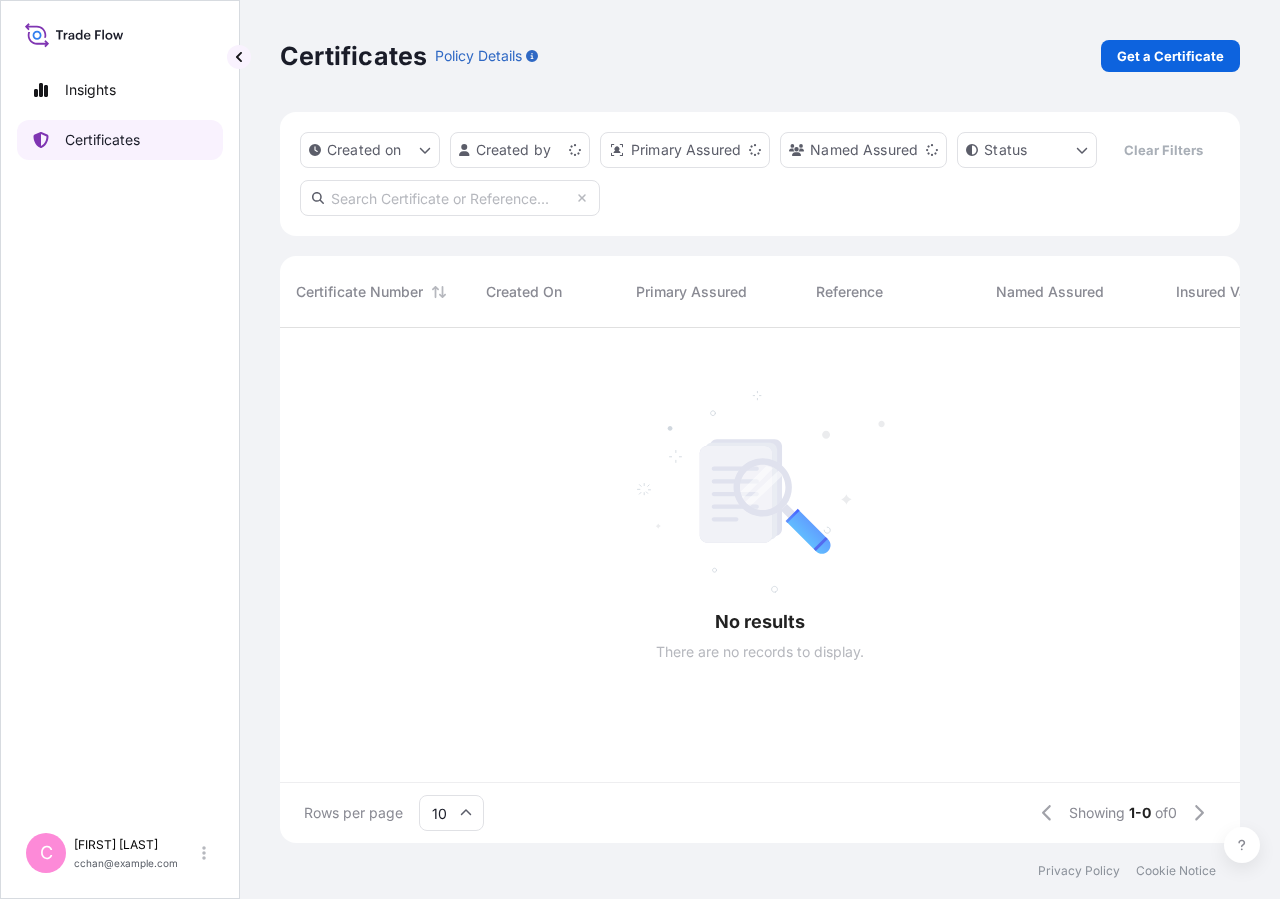 scroll, scrollTop: 0, scrollLeft: 0, axis: both 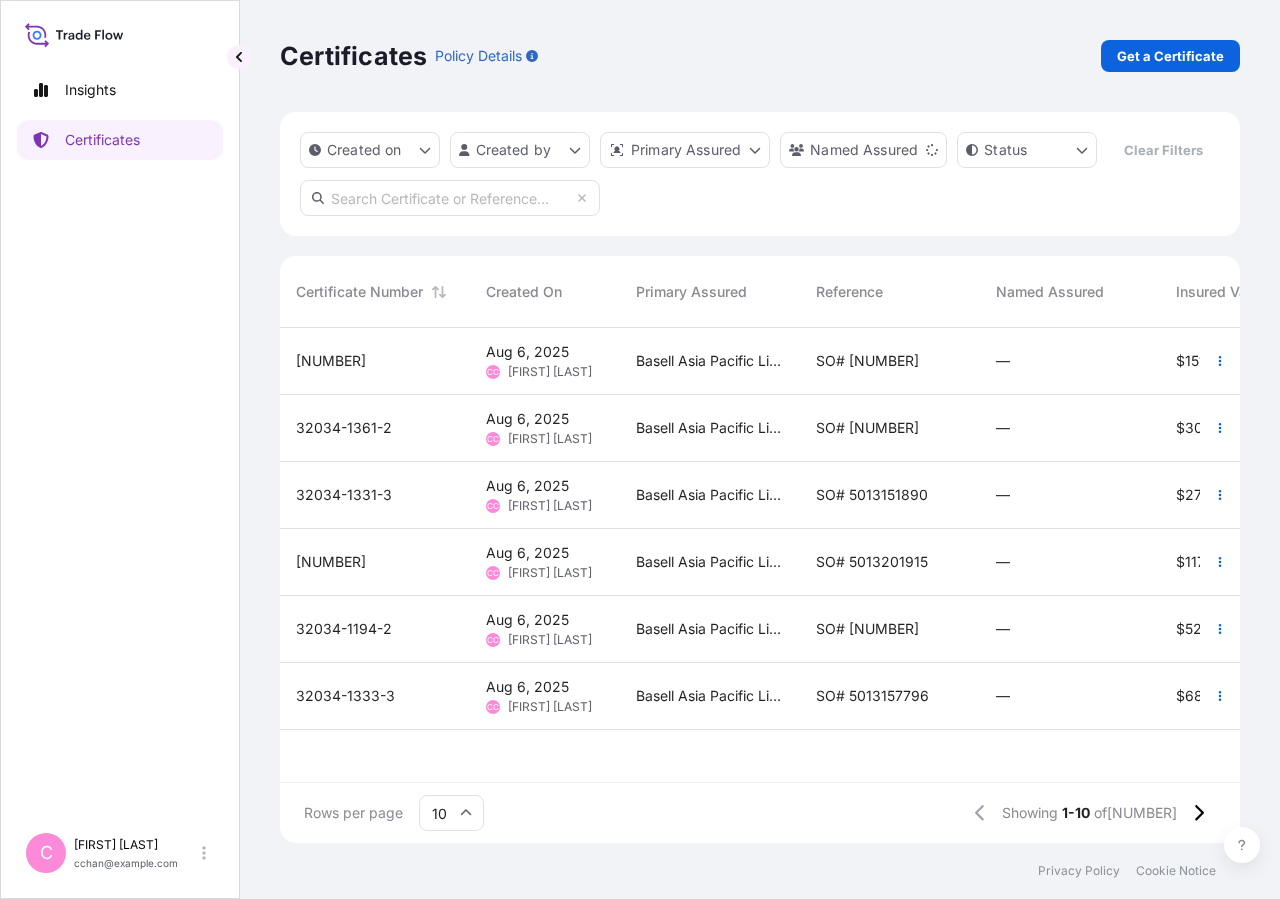click at bounding box center (450, 198) 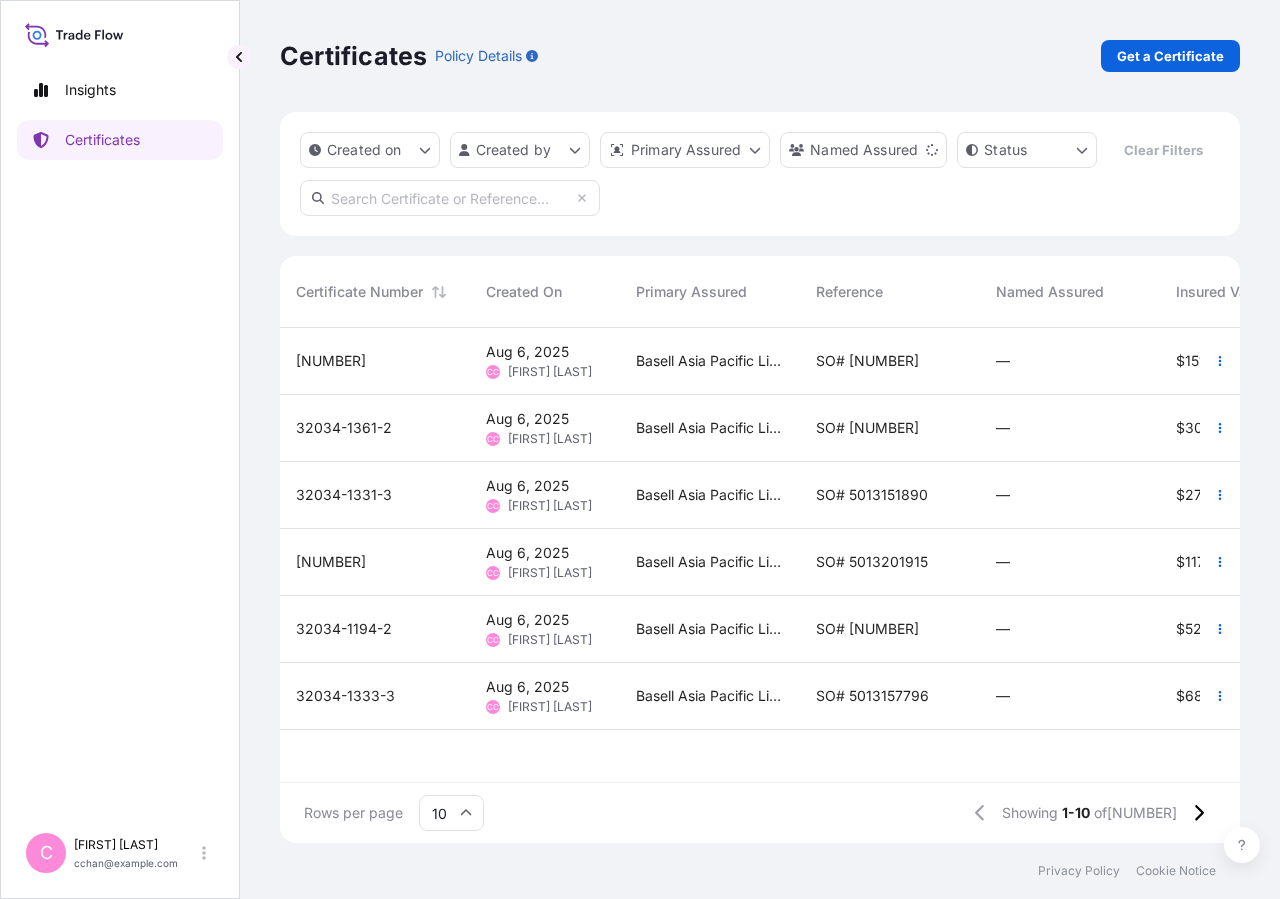 type on "s" 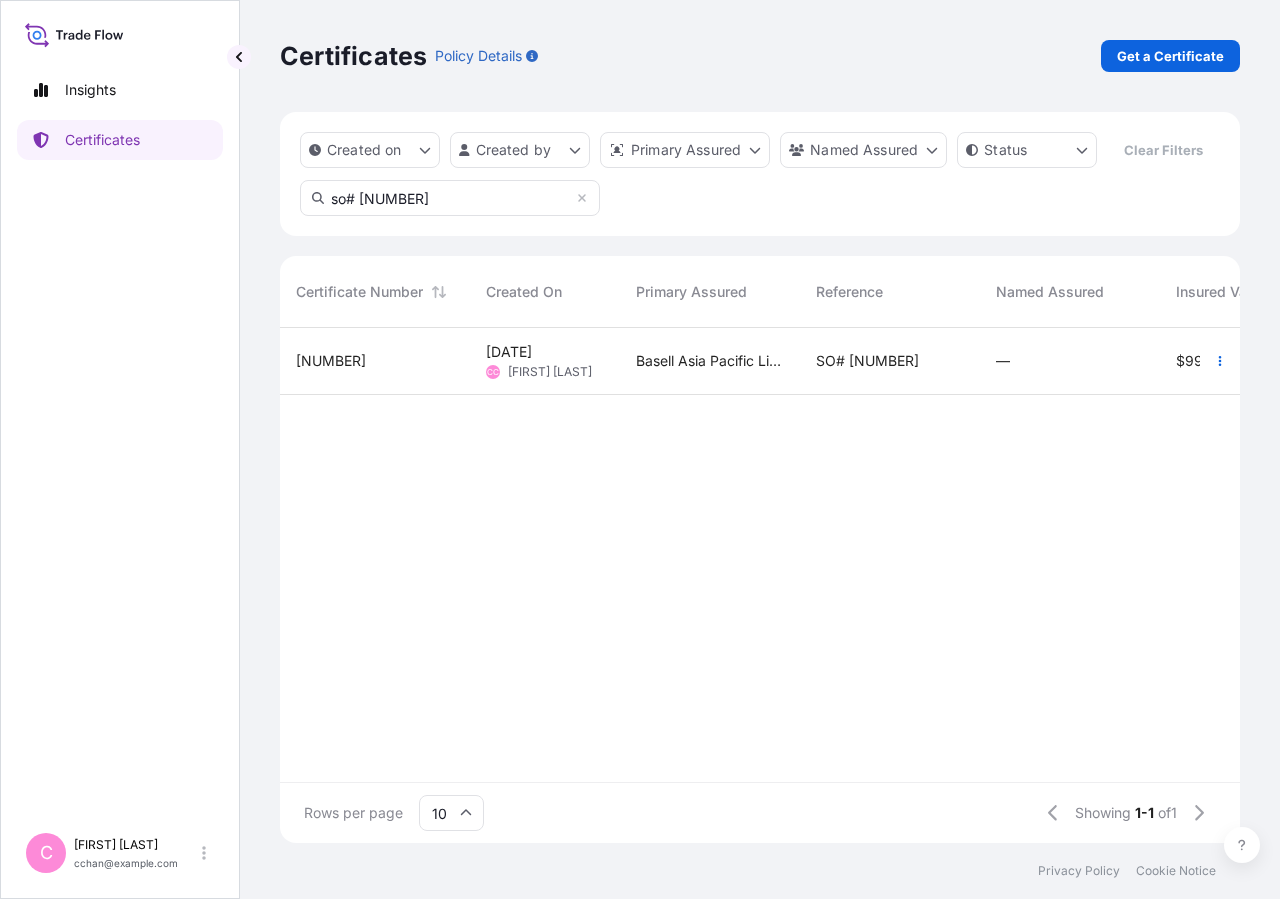 type on "so# [NUMBER]" 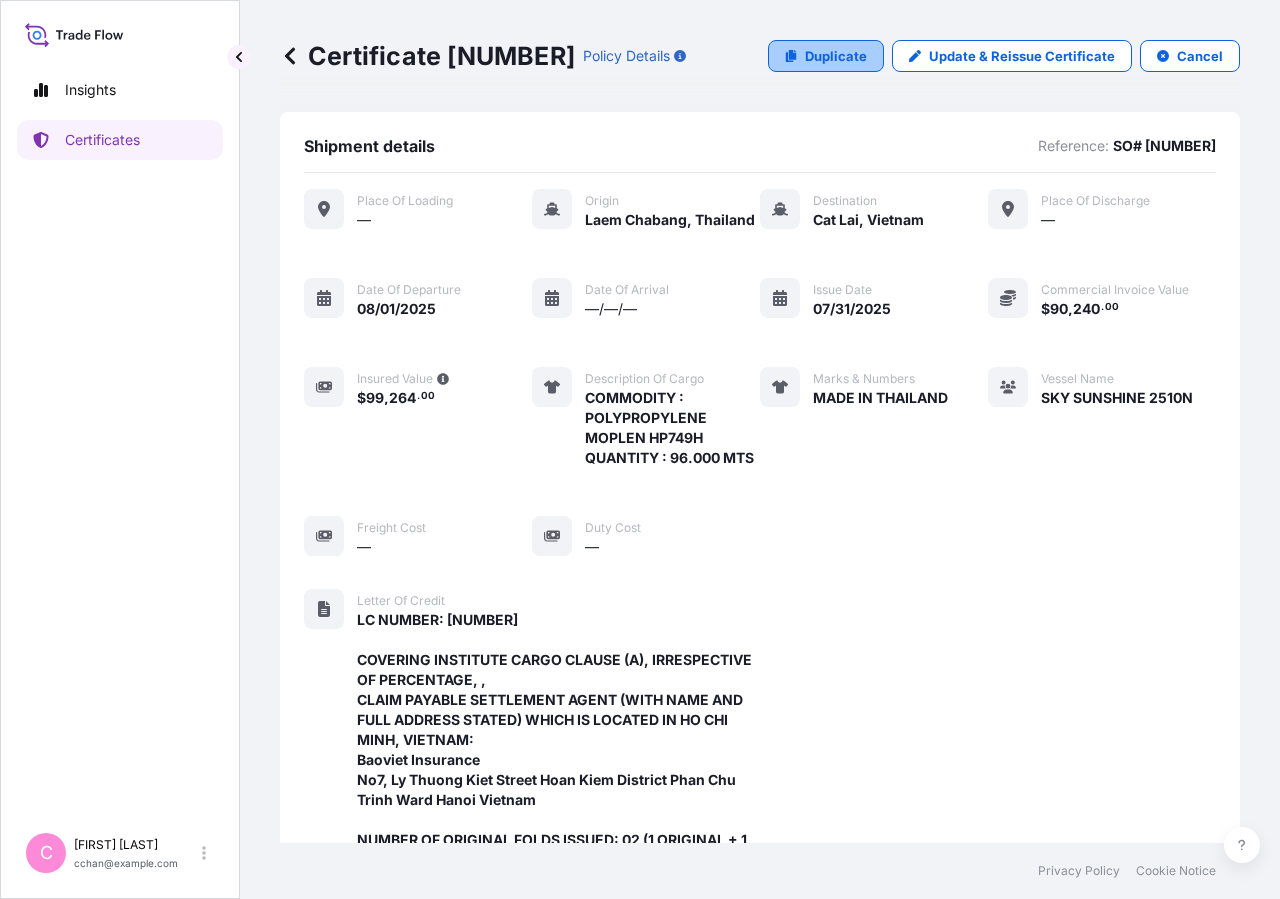 click on "Duplicate" at bounding box center (826, 56) 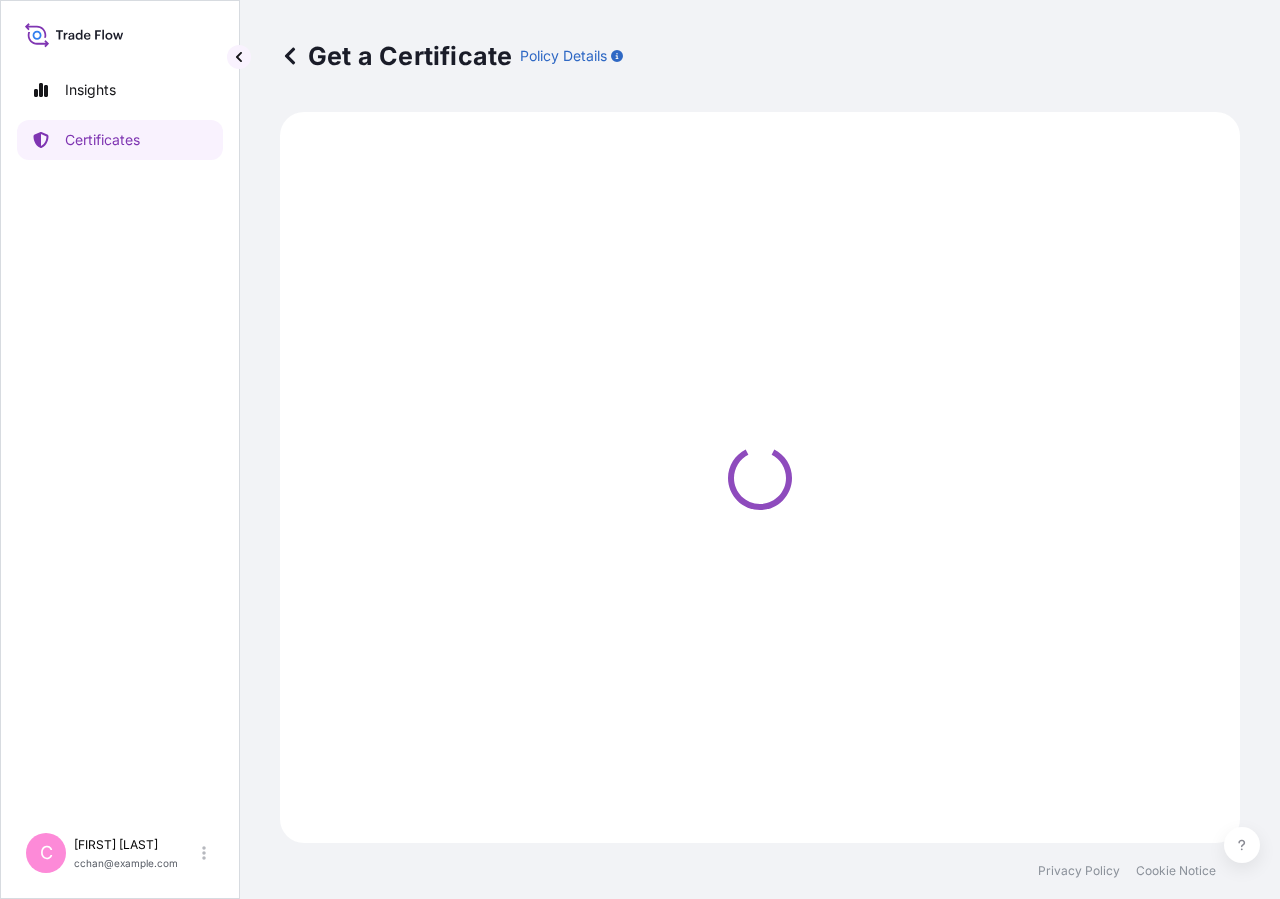 select on "Sea" 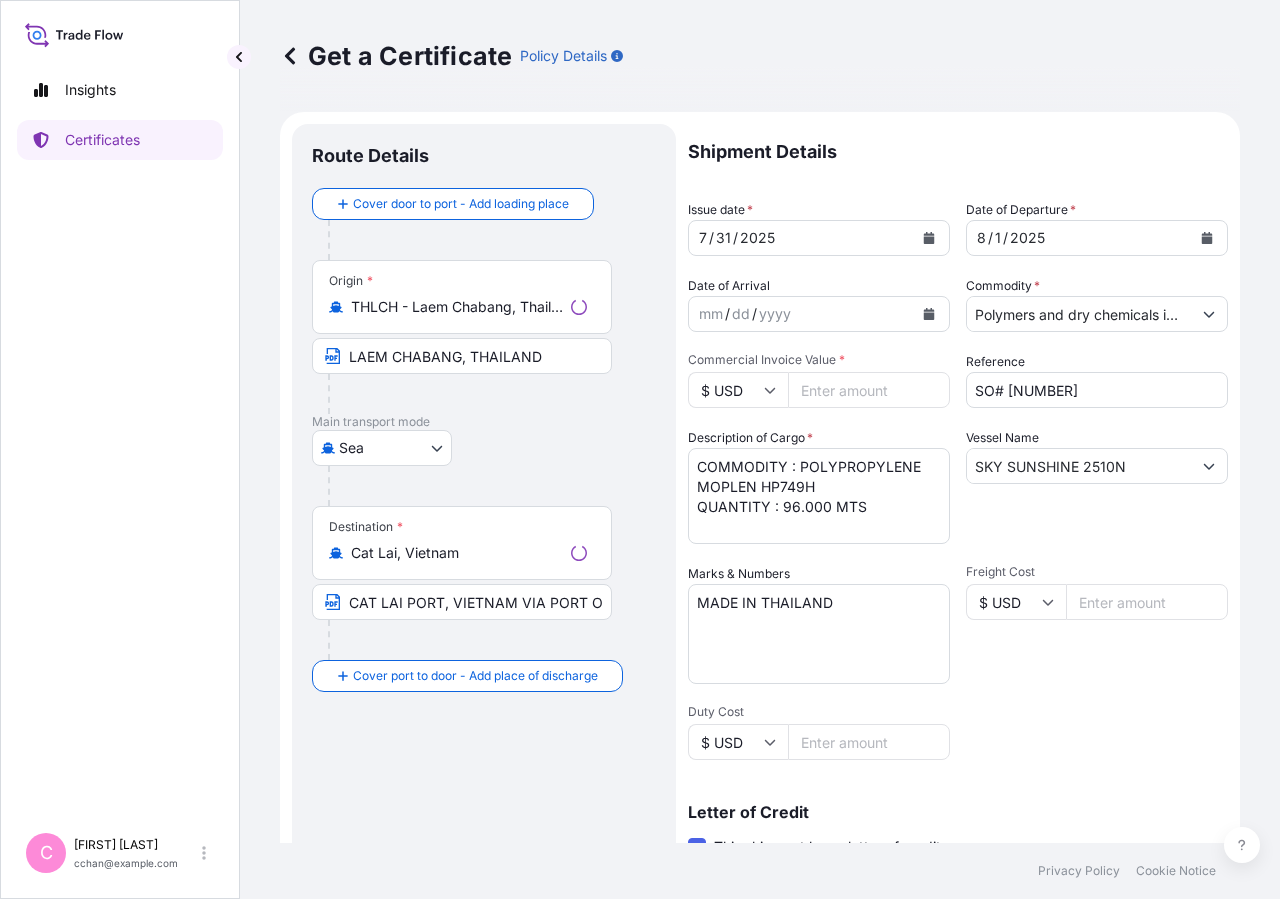 select on "32034" 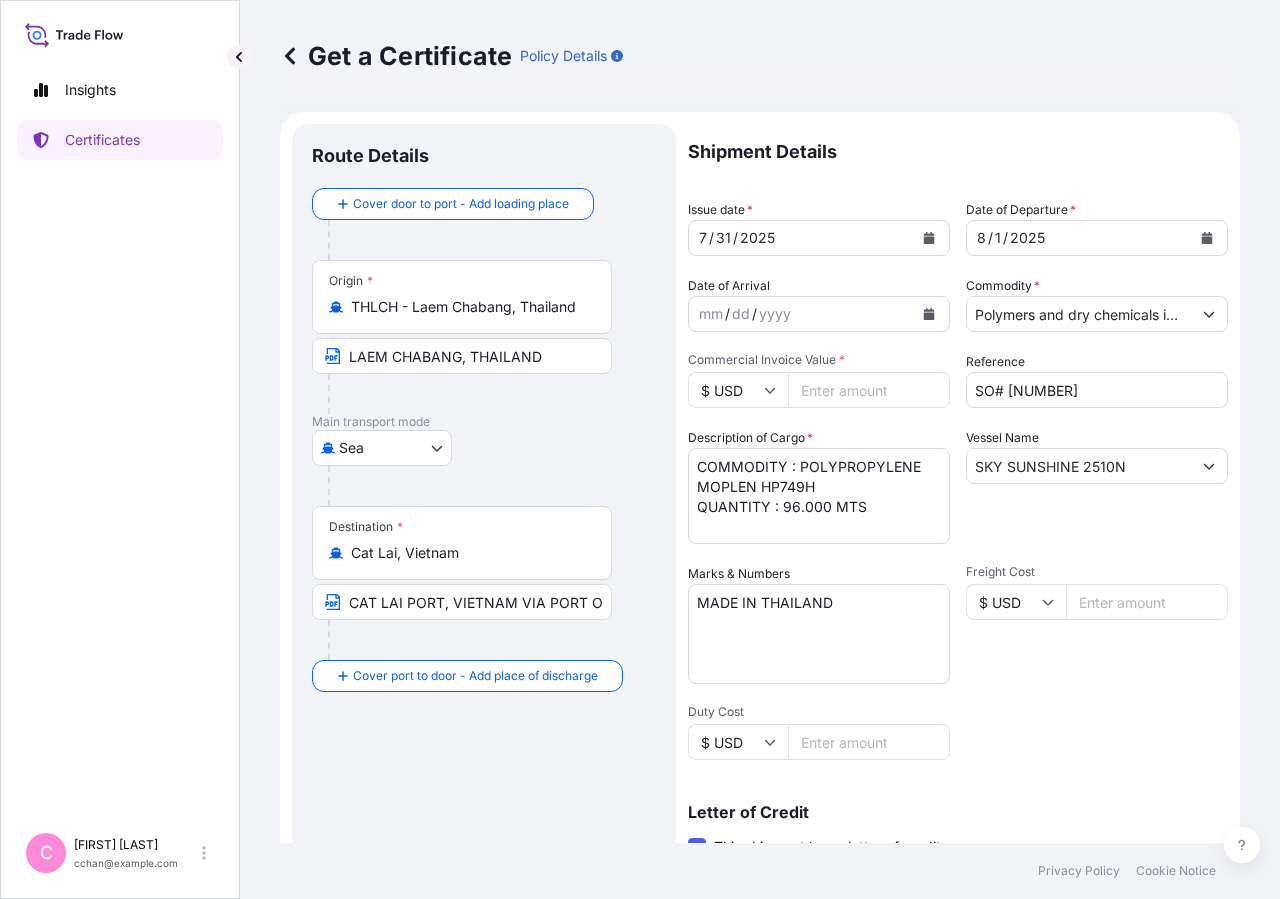 click at bounding box center (1207, 238) 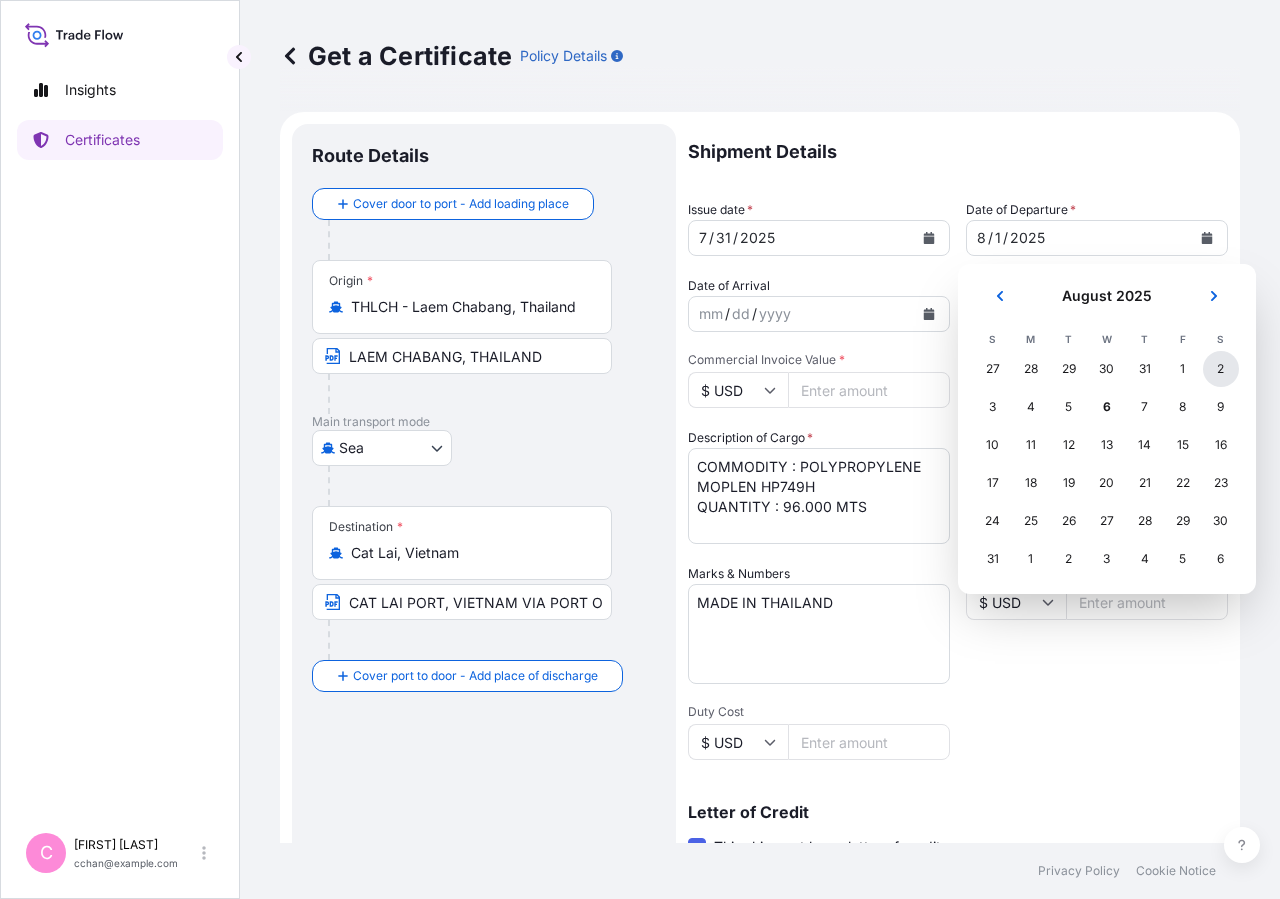 click on "2" at bounding box center (1221, 369) 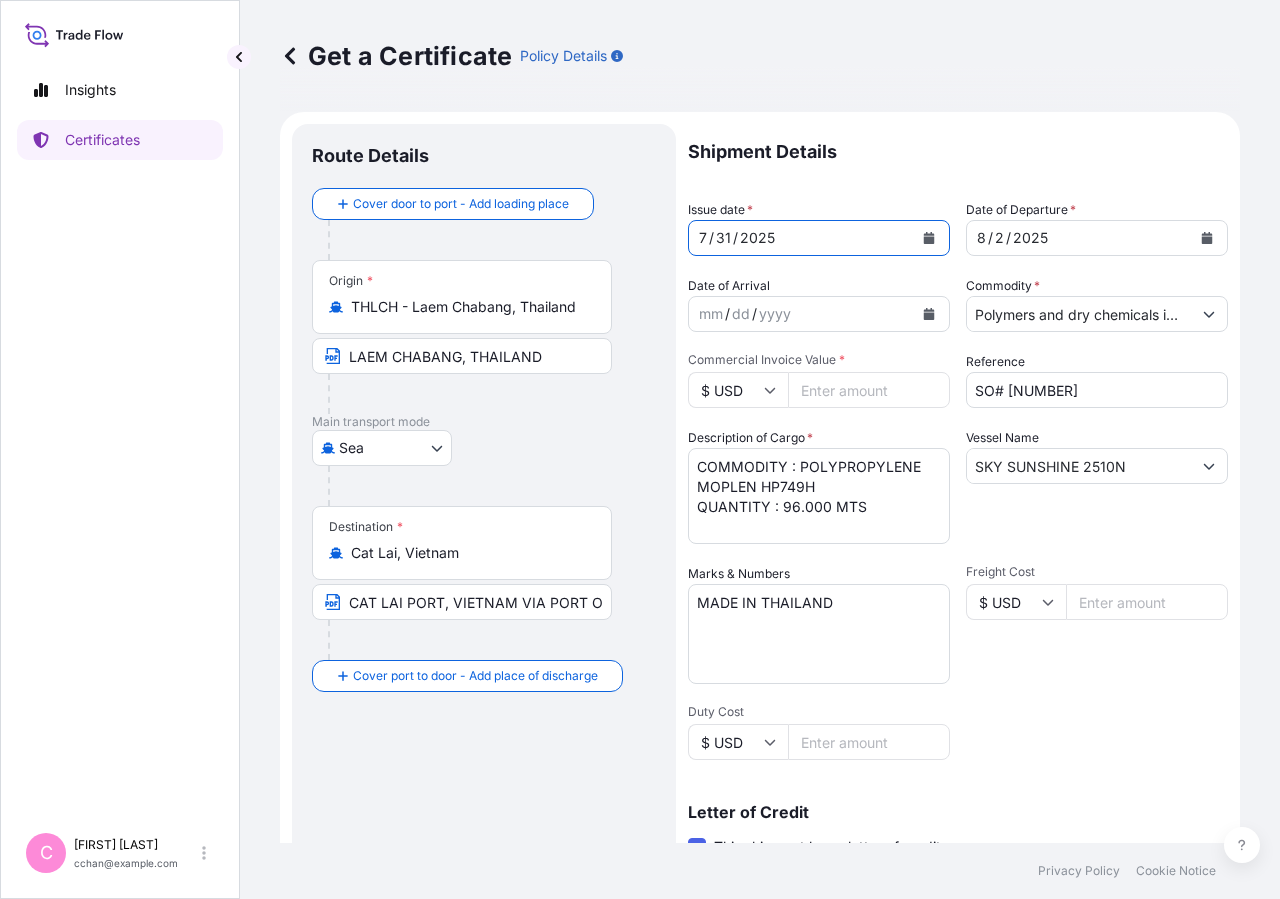 click at bounding box center [929, 238] 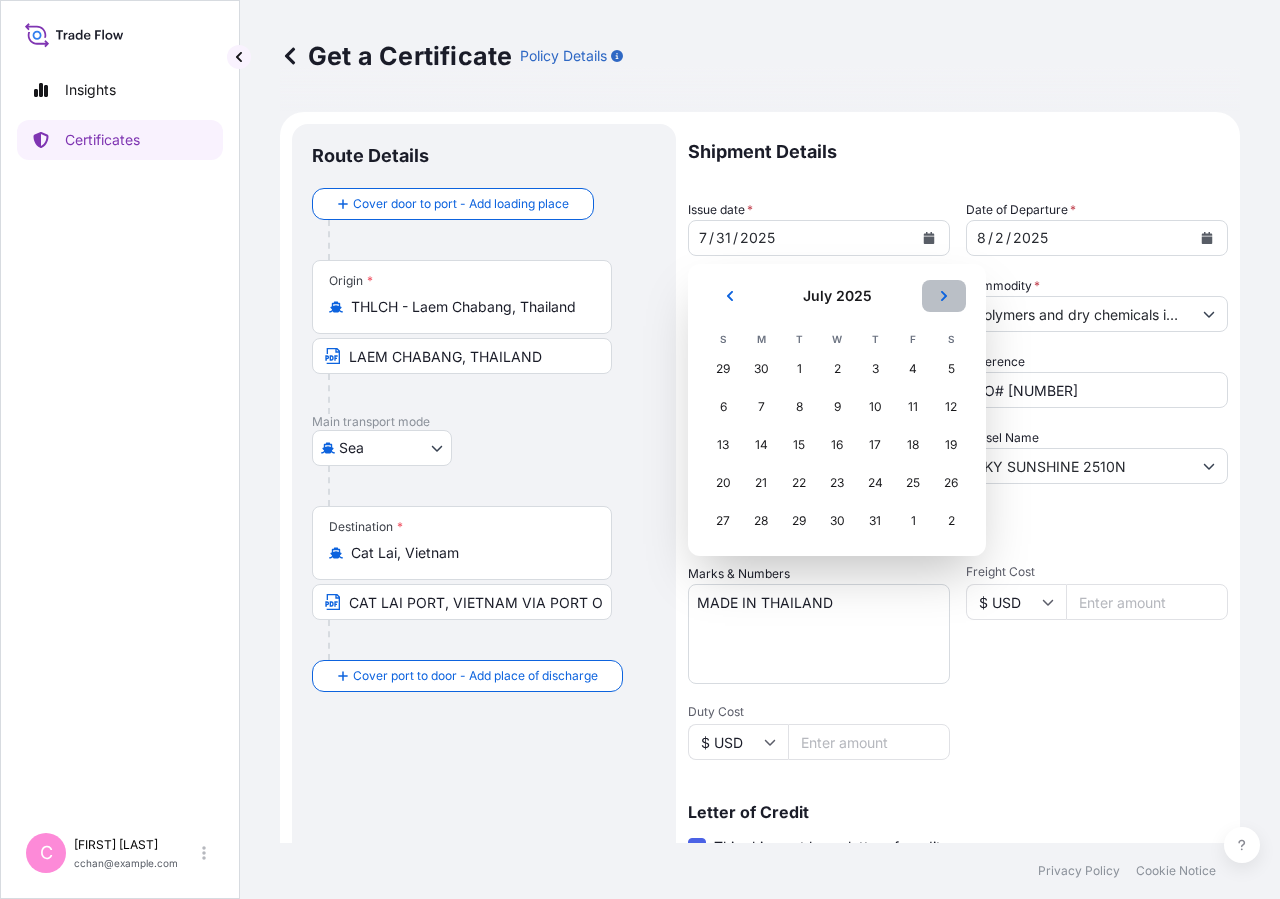 click 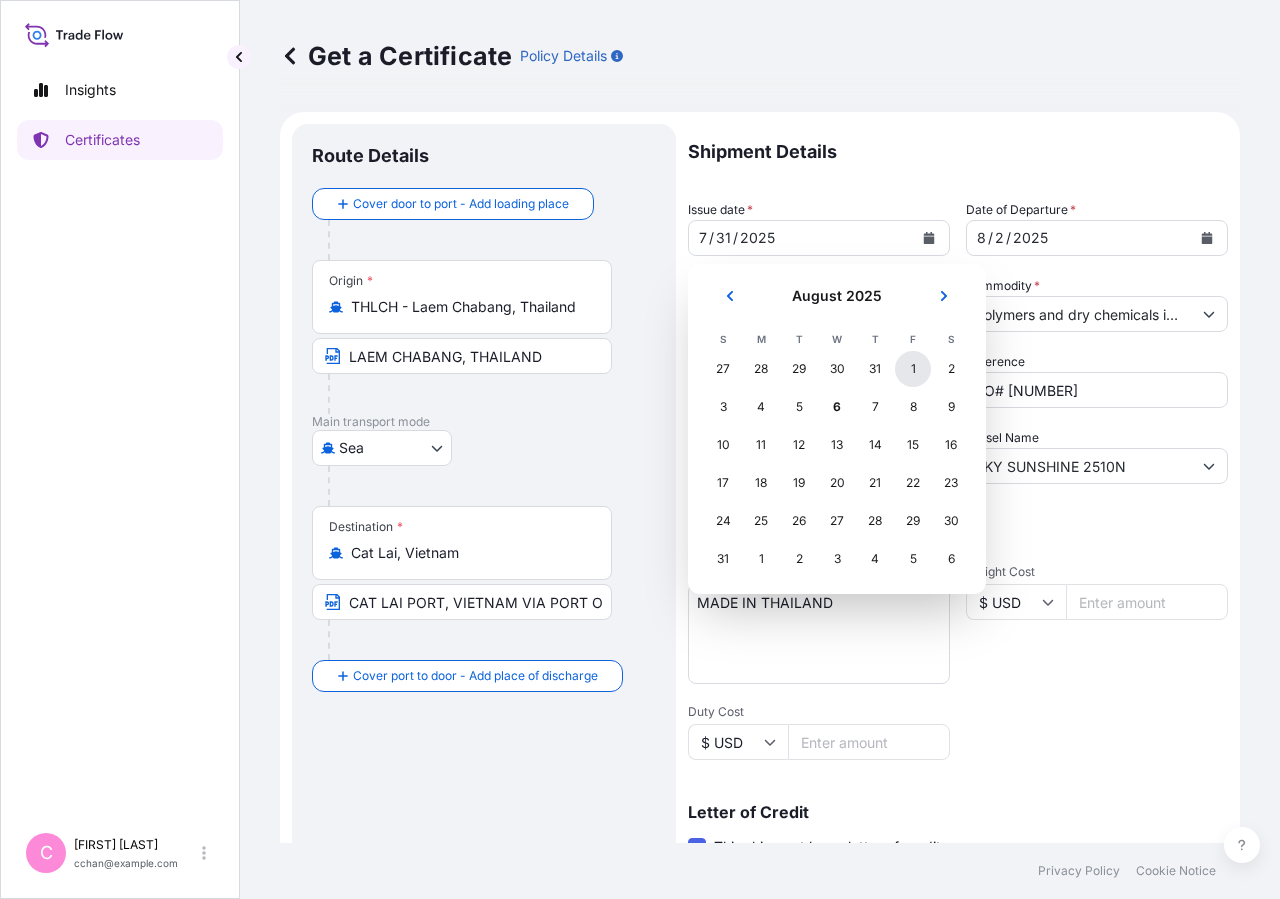 click on "1" at bounding box center [913, 369] 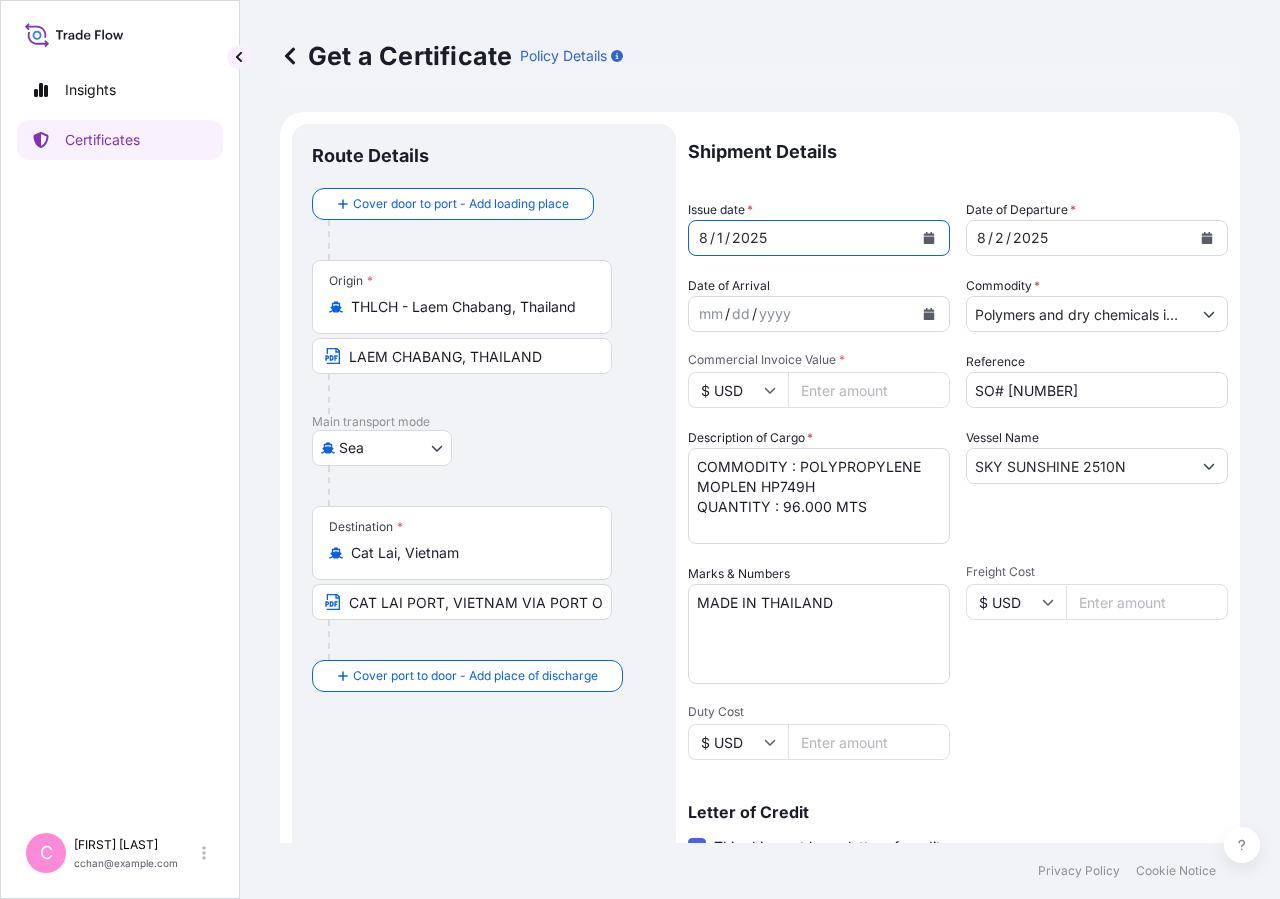 click on "Shipment Details" at bounding box center (958, 152) 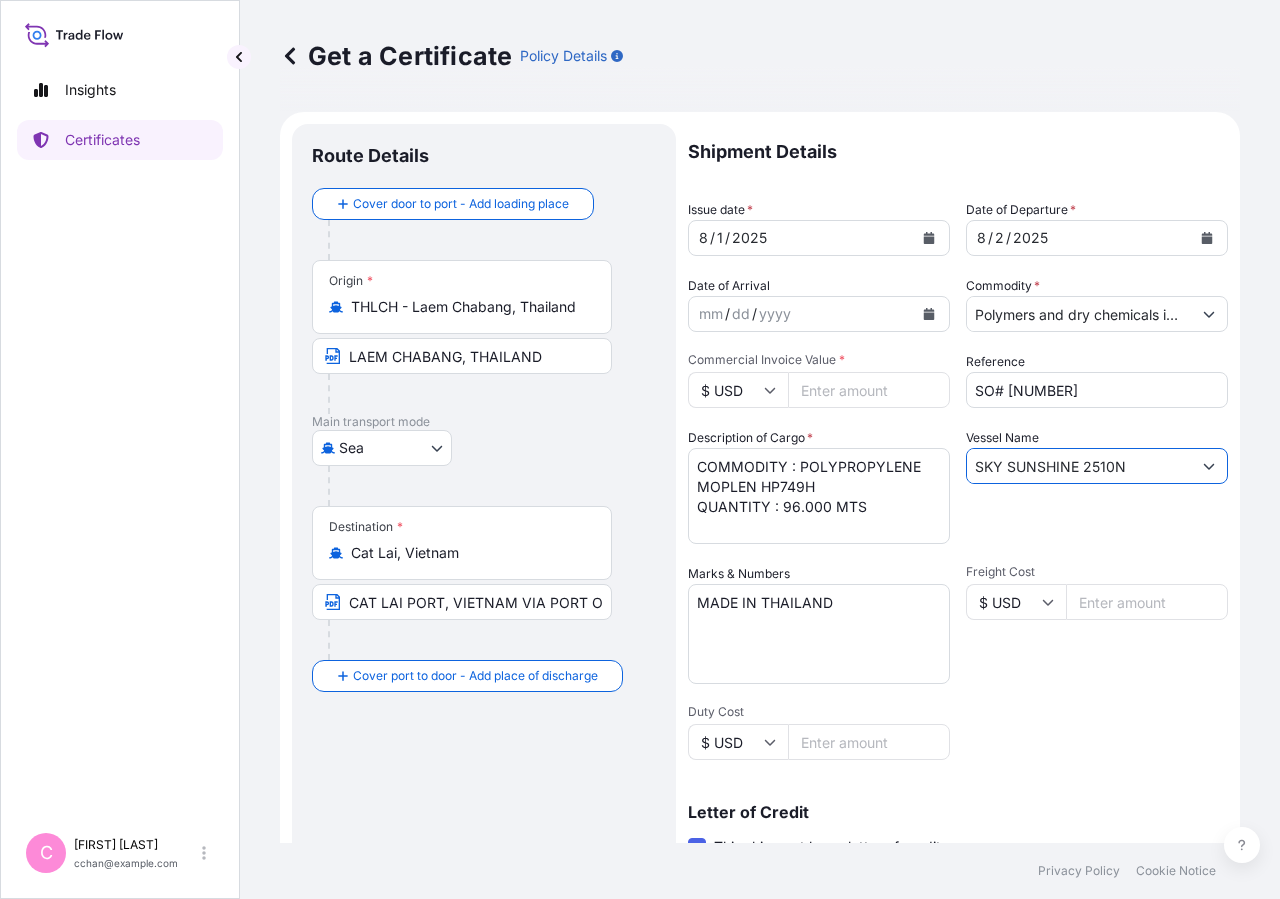 drag, startPoint x: 1121, startPoint y: 459, endPoint x: 940, endPoint y: 458, distance: 181.00276 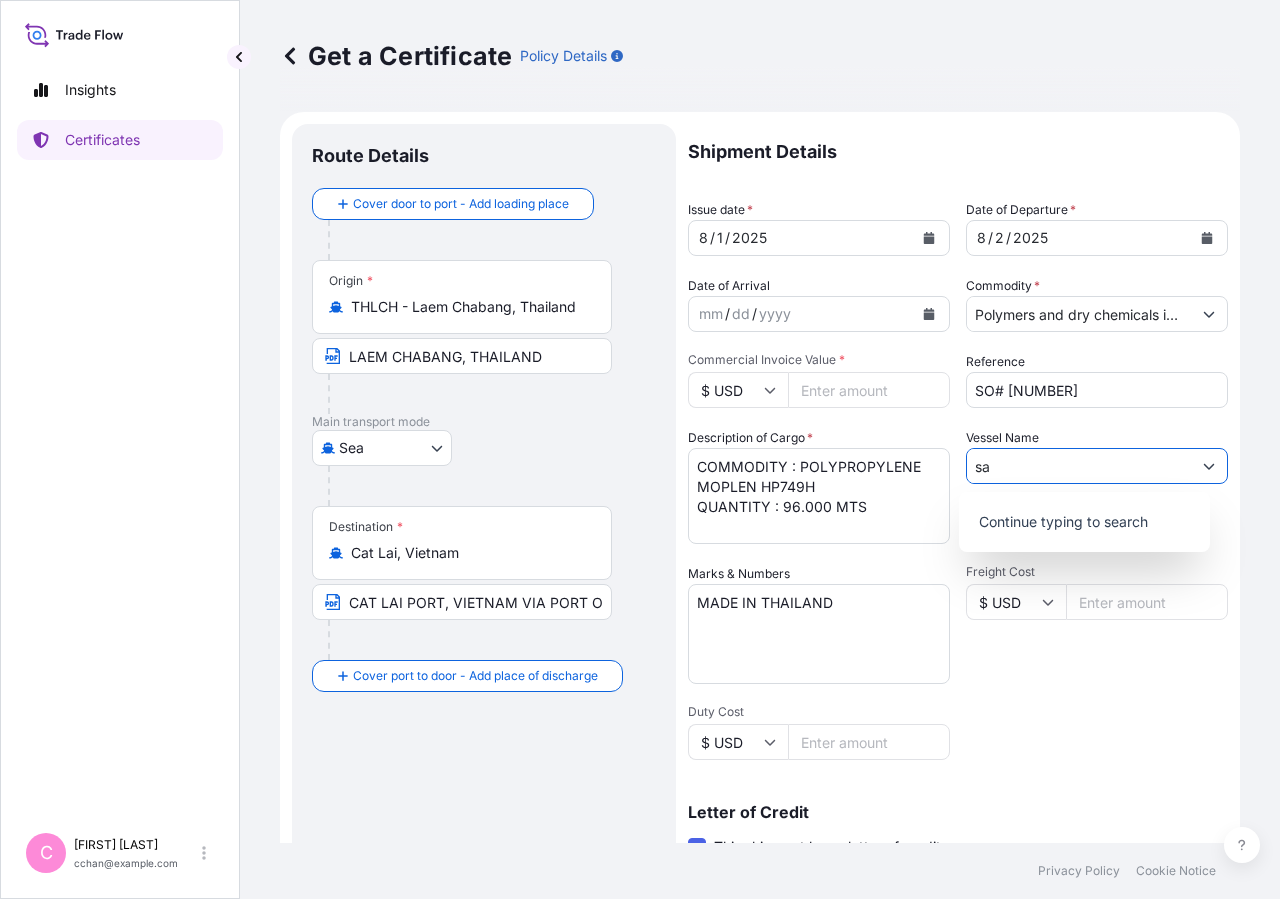 type on "s" 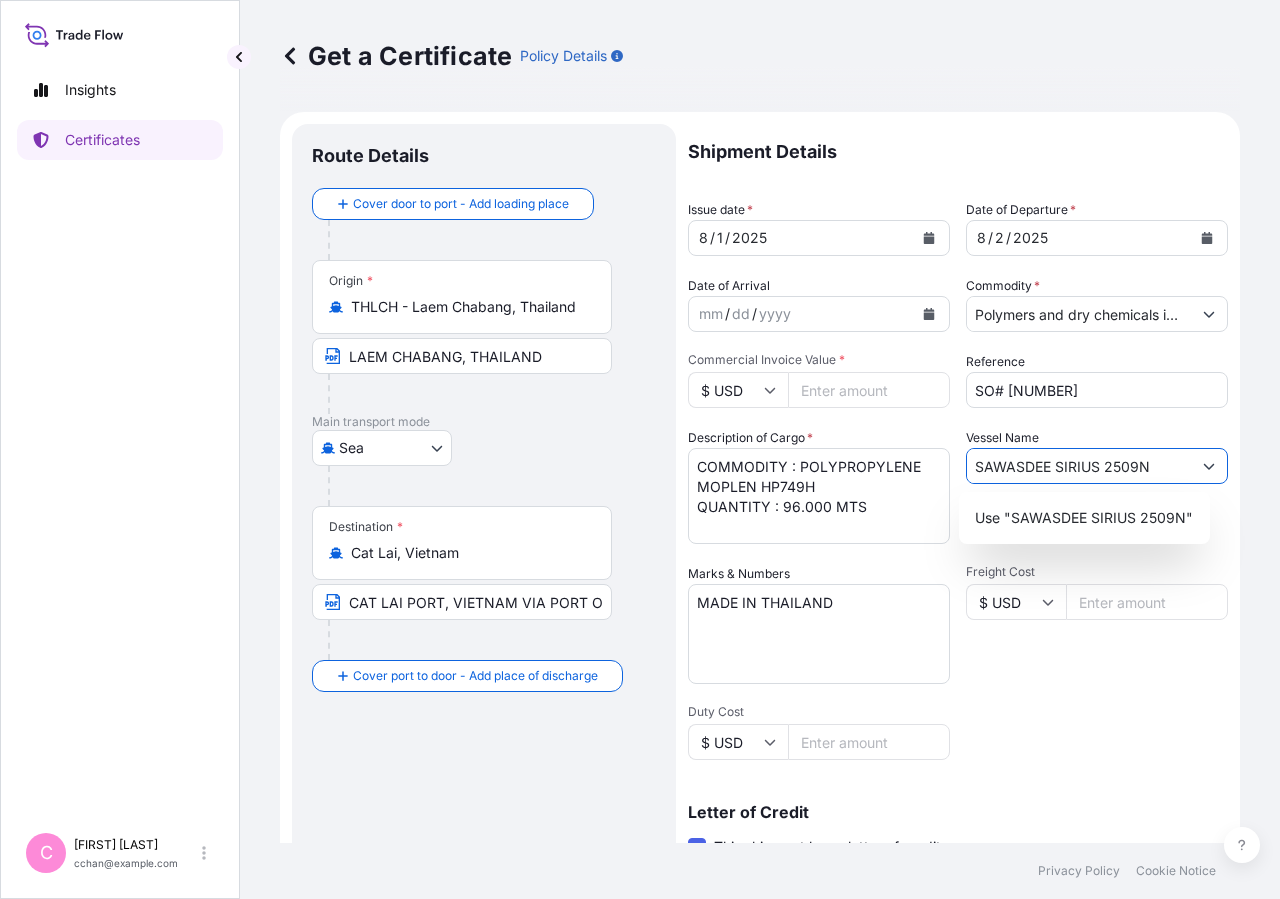 type on "SAWASDEE SIRIUS 2509N" 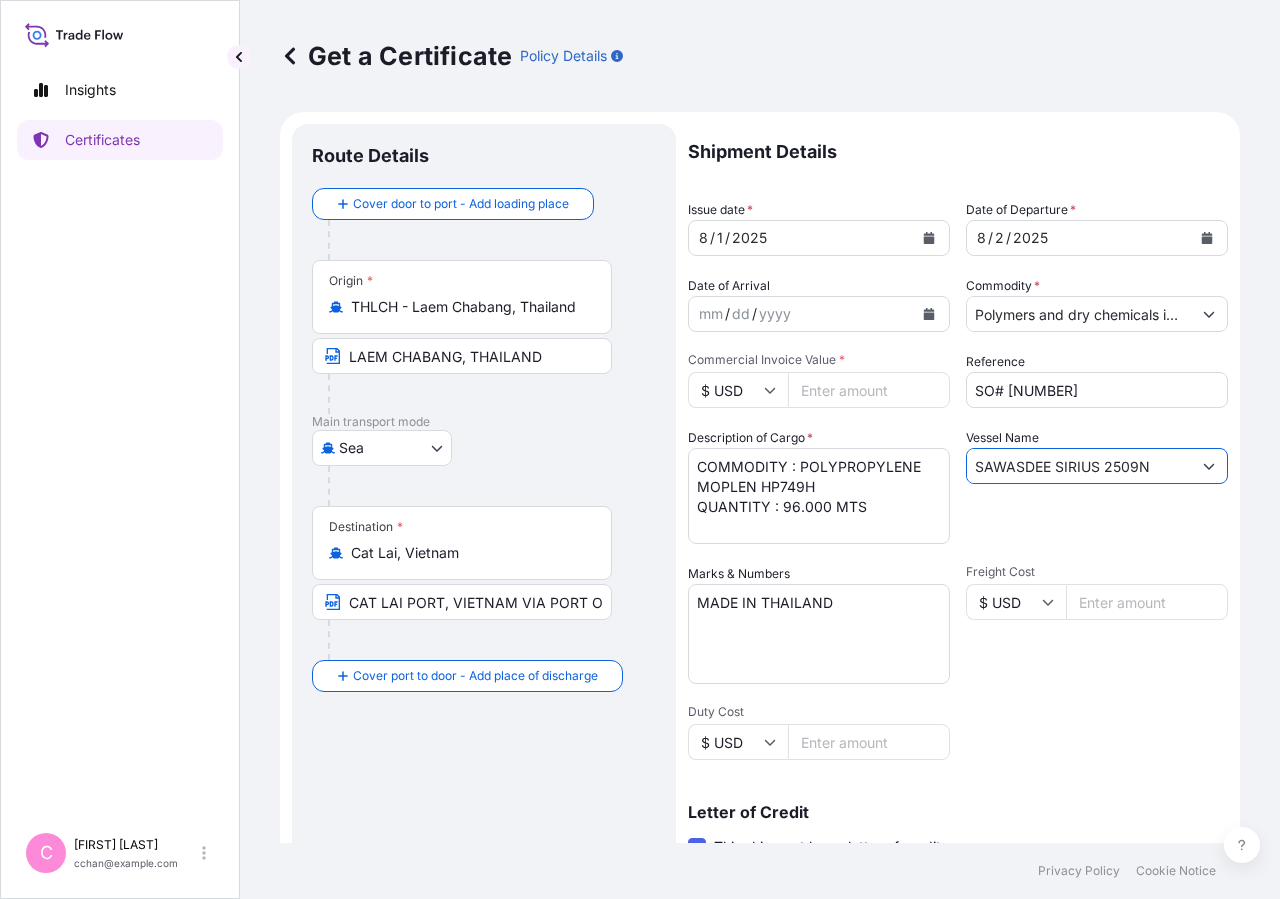 scroll, scrollTop: 442, scrollLeft: 0, axis: vertical 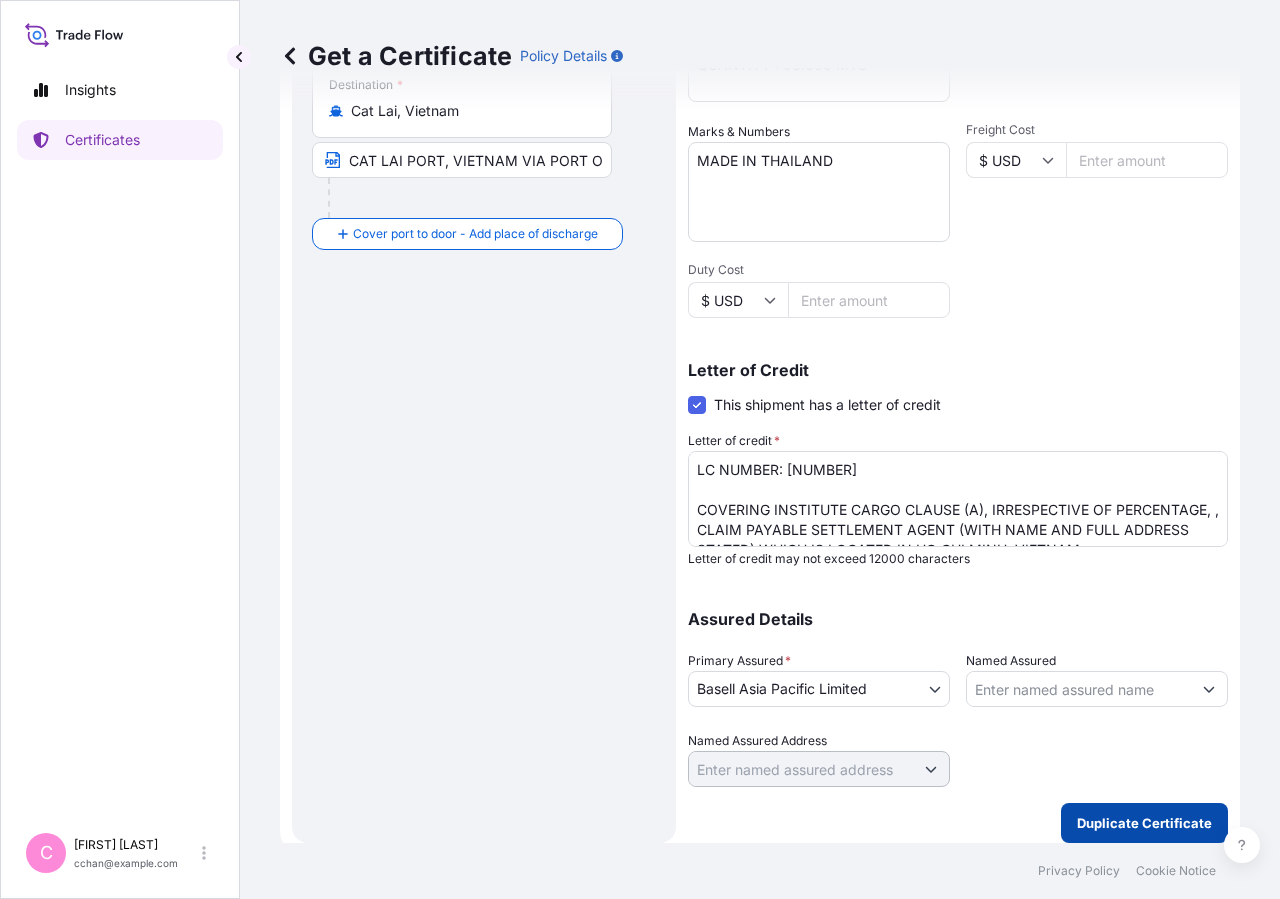 click on "Duplicate Certificate" at bounding box center [1144, 823] 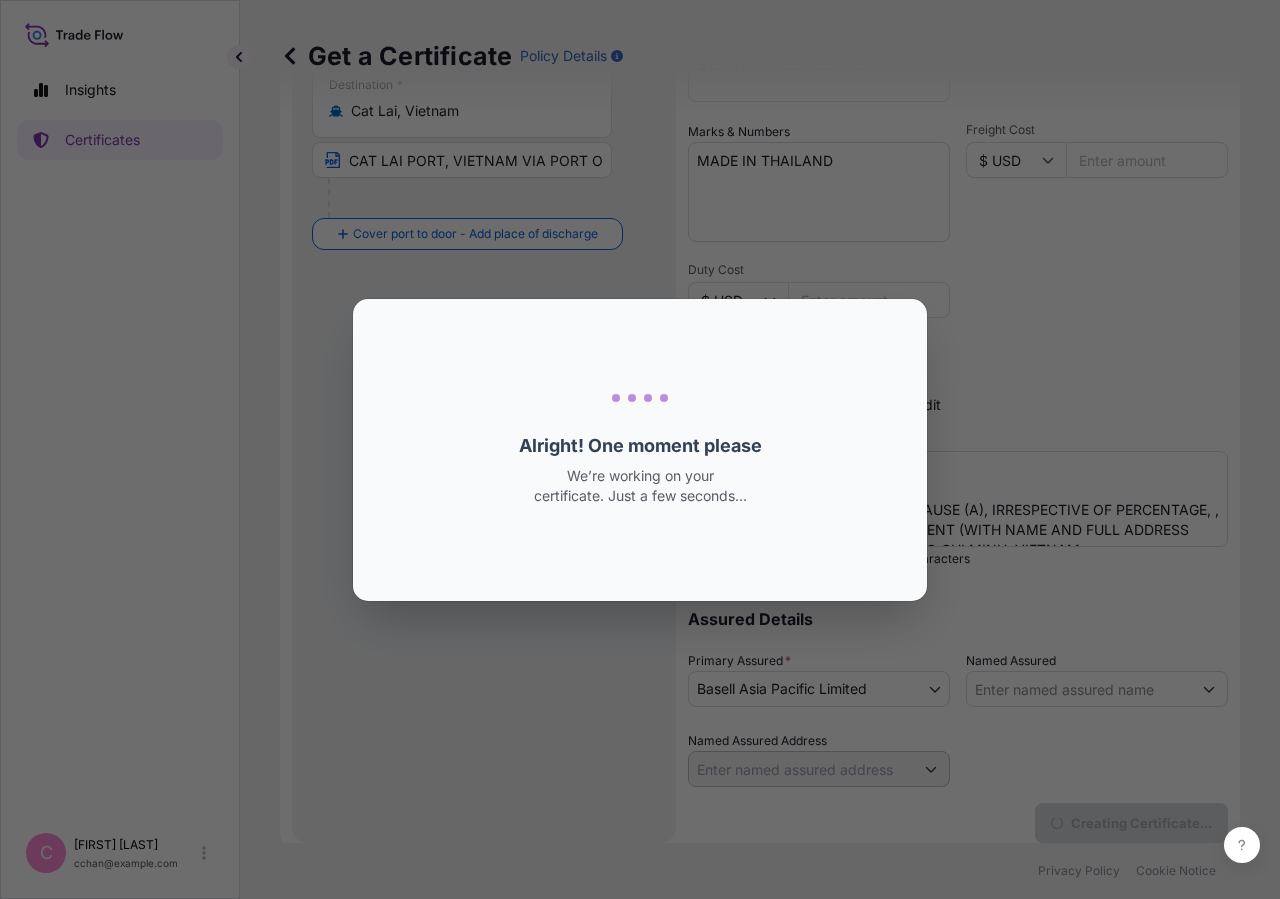 scroll, scrollTop: 0, scrollLeft: 0, axis: both 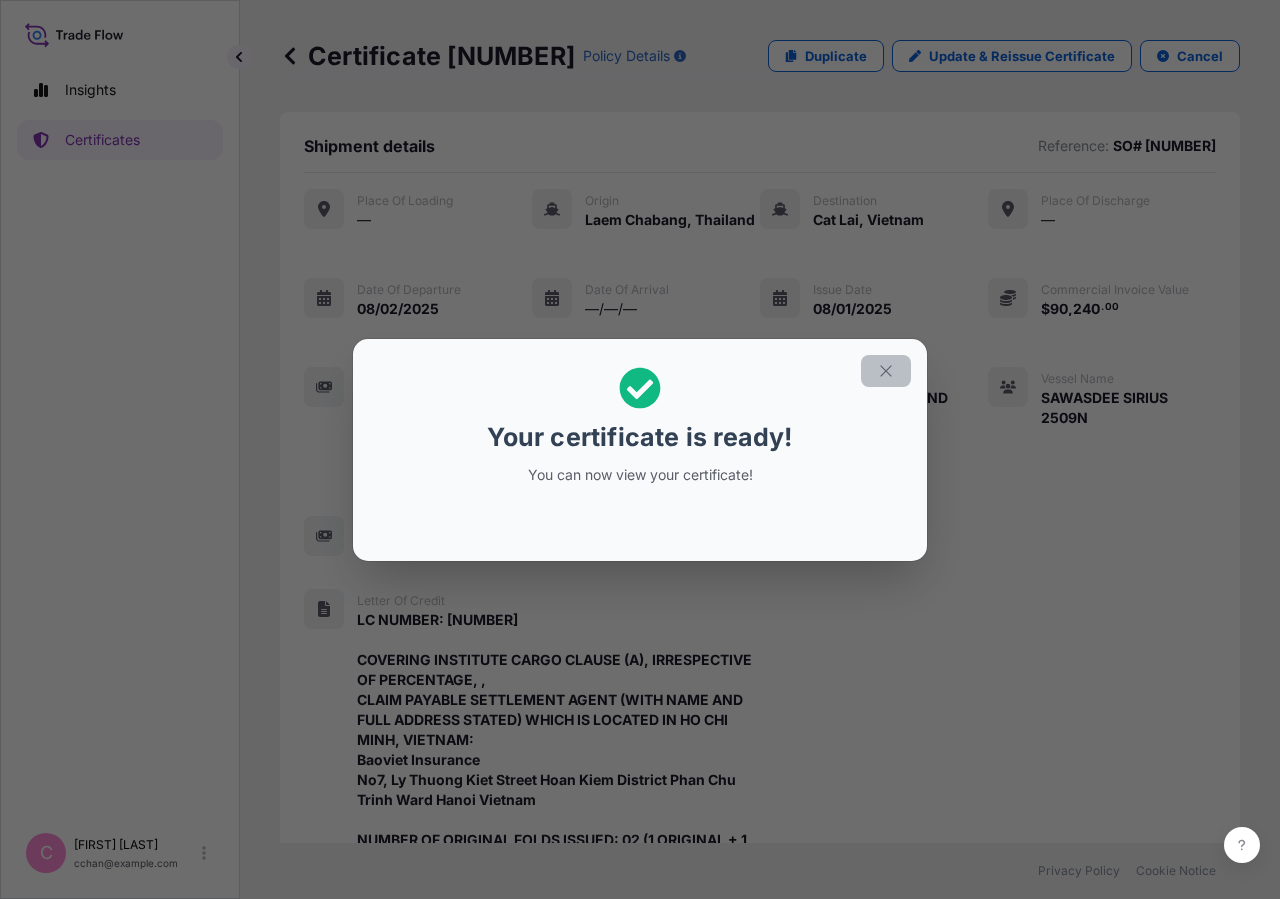 click at bounding box center [886, 371] 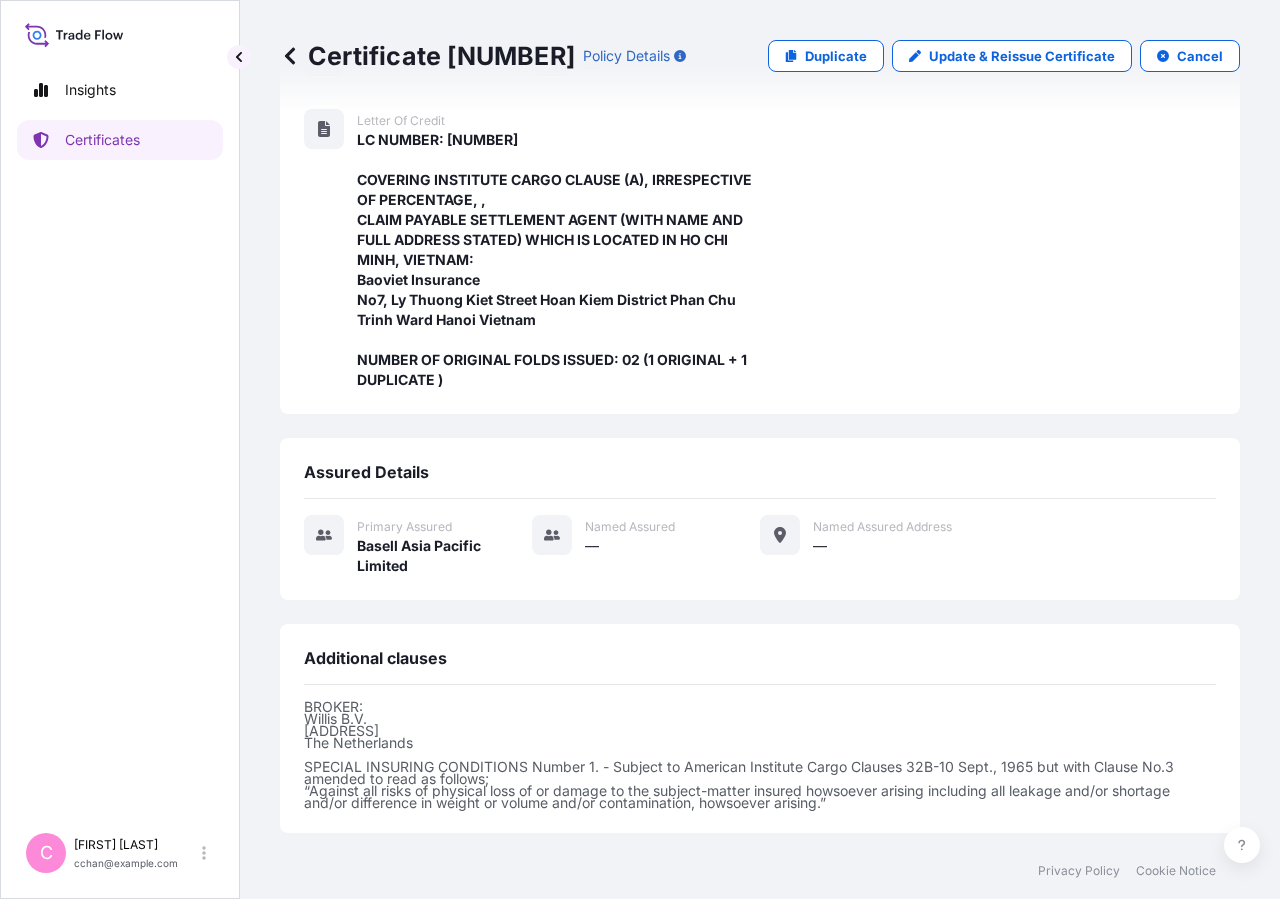 scroll, scrollTop: 698, scrollLeft: 0, axis: vertical 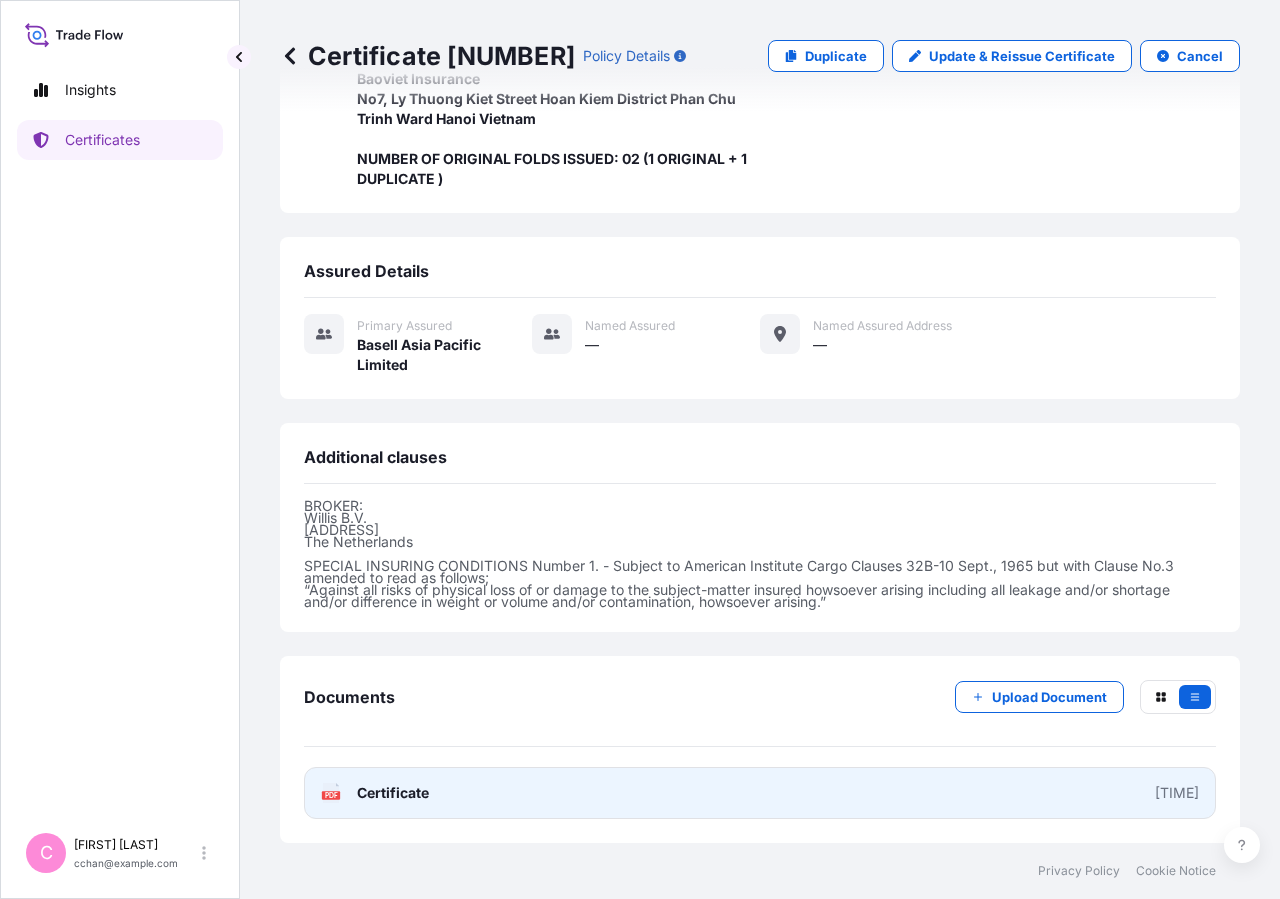 click on "Certificate" at bounding box center [393, 793] 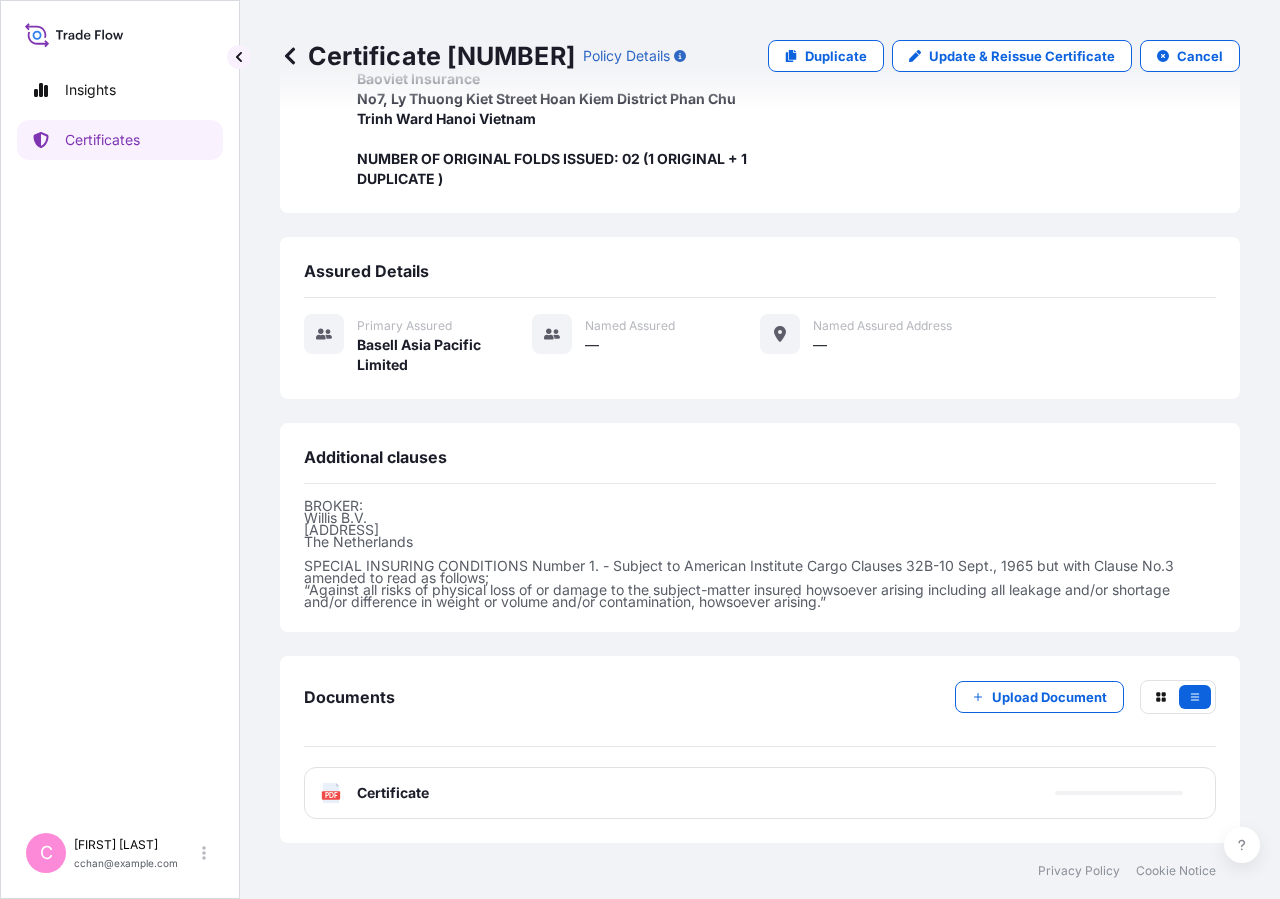 scroll, scrollTop: 0, scrollLeft: 0, axis: both 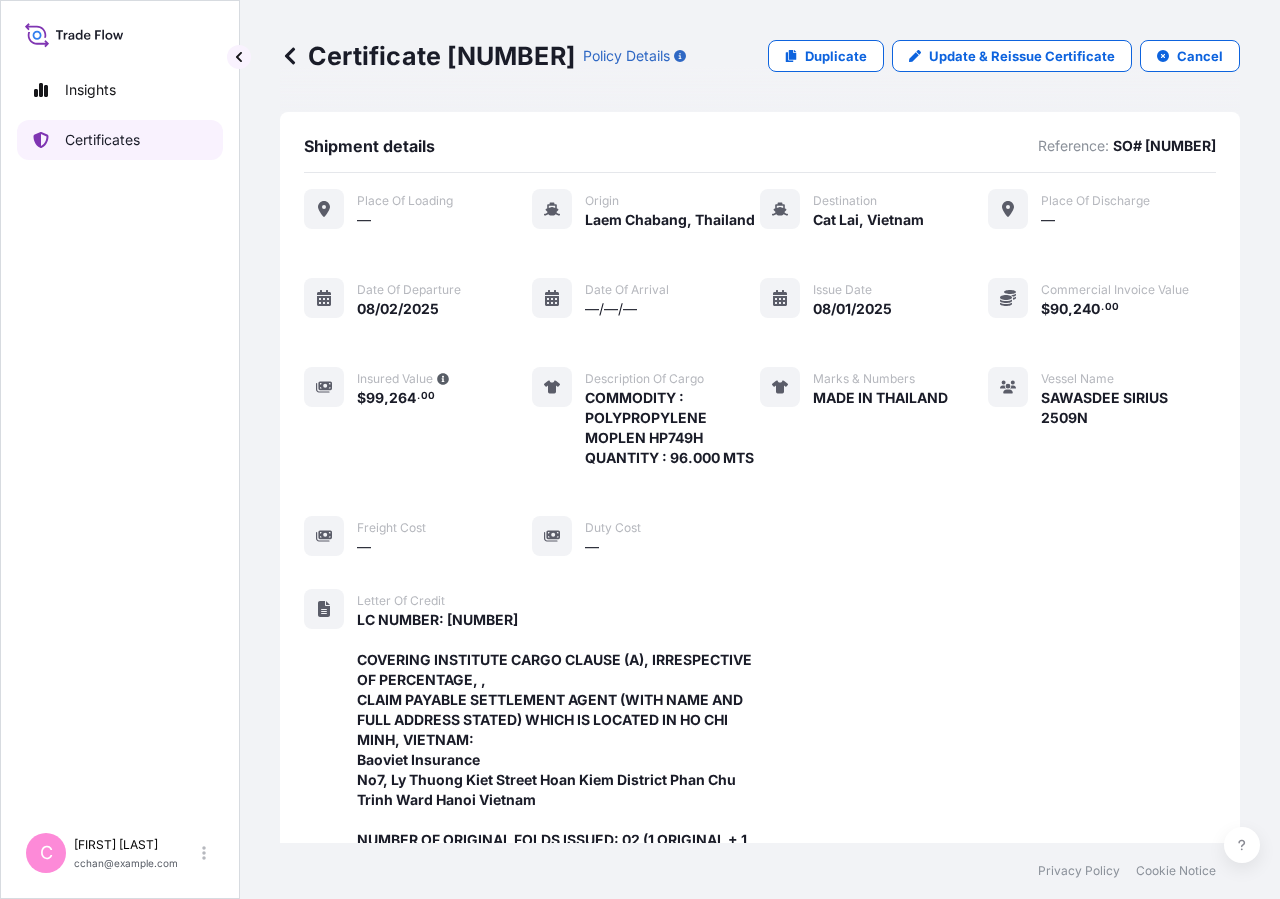 click on "Certificates" at bounding box center (120, 140) 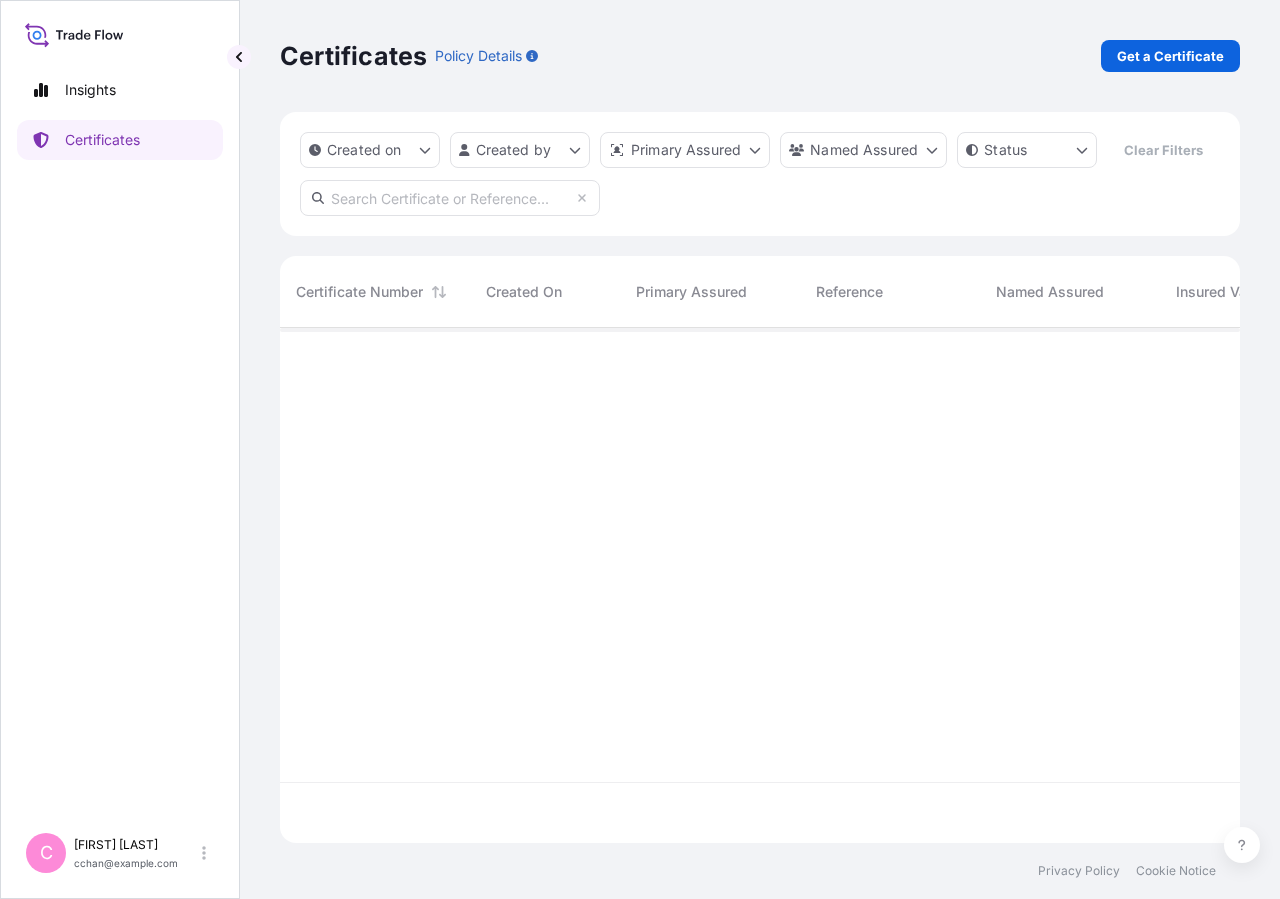 scroll, scrollTop: 18, scrollLeft: 18, axis: both 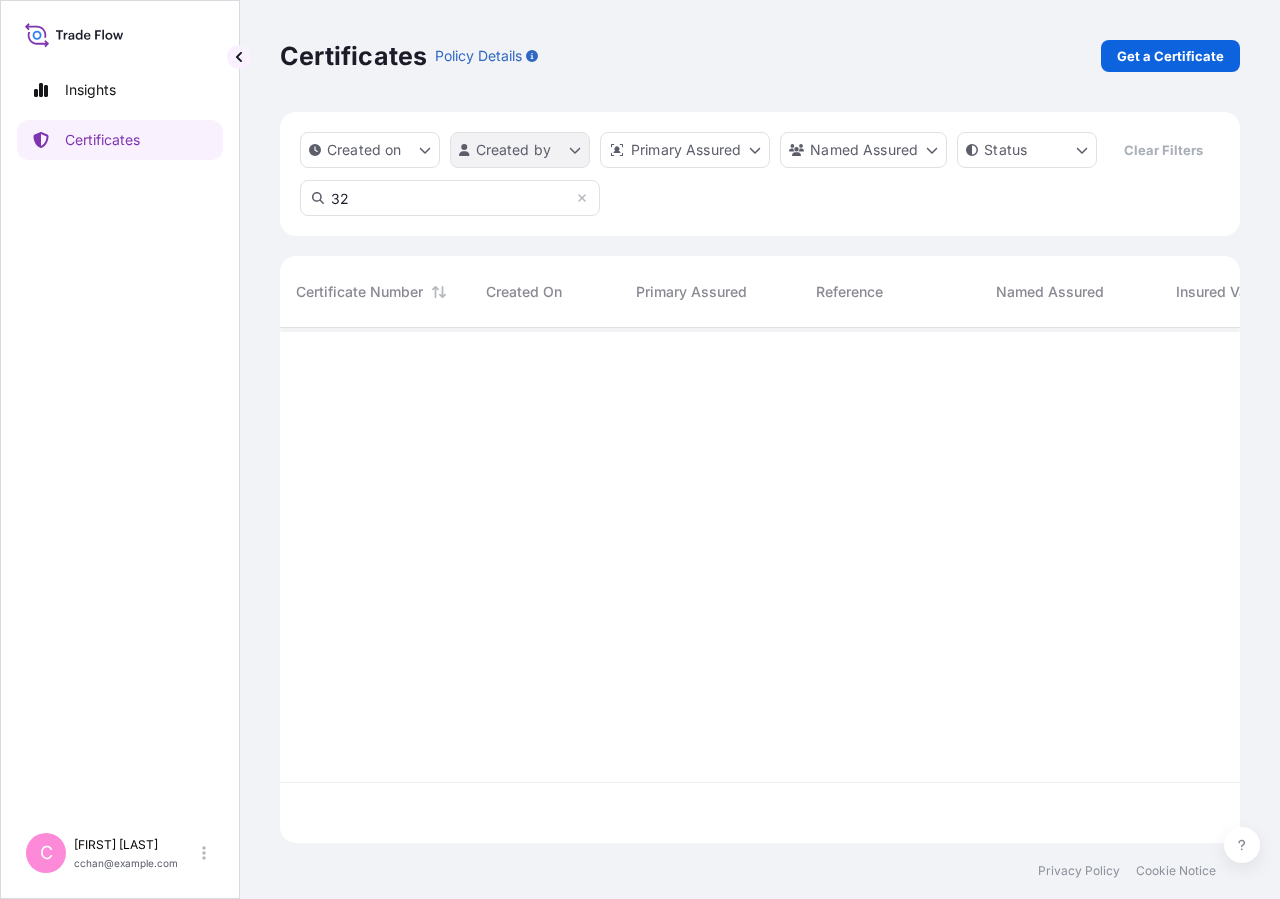 type on "3" 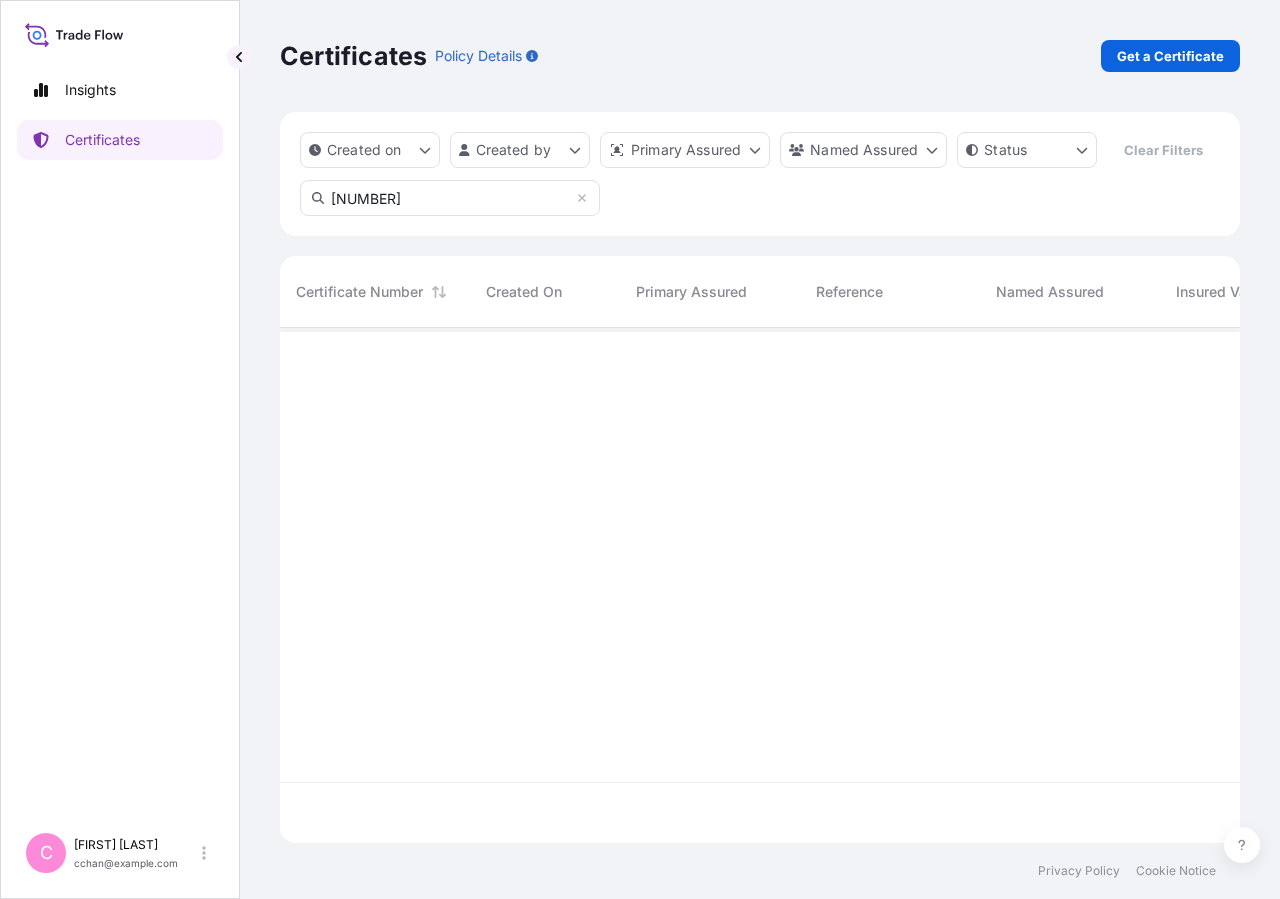 scroll, scrollTop: 18, scrollLeft: 18, axis: both 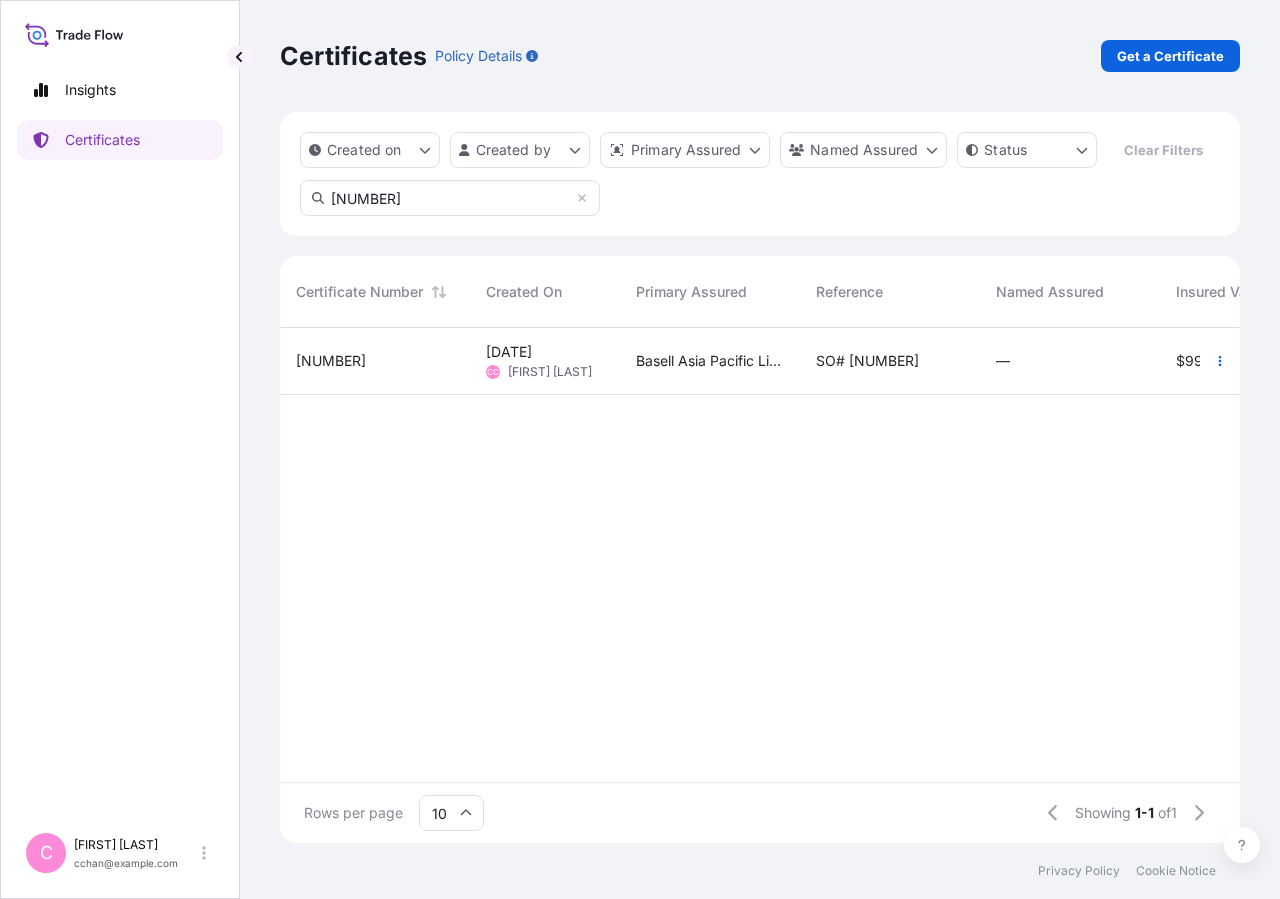 type on "[NUMBER]" 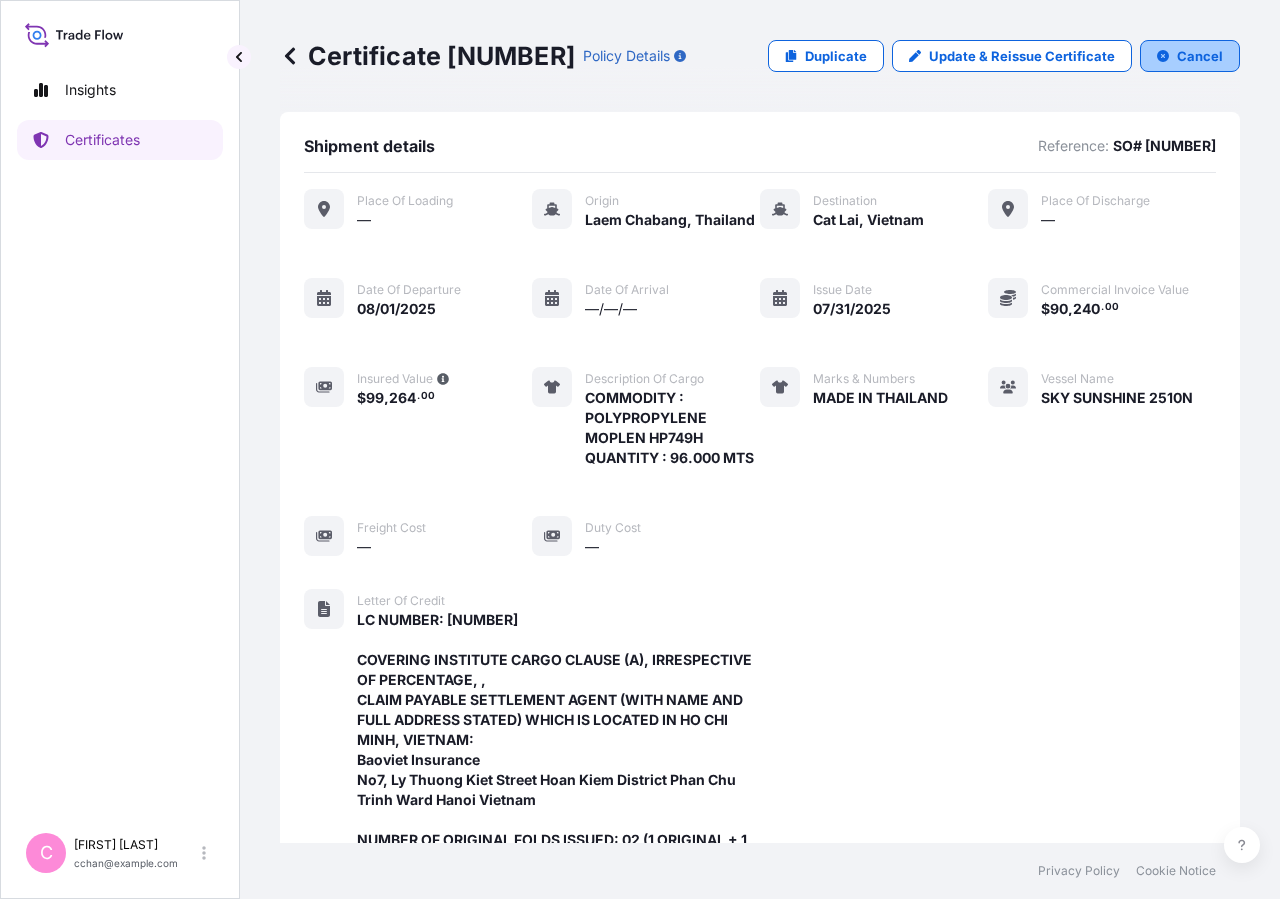 click on "Cancel" at bounding box center (1200, 56) 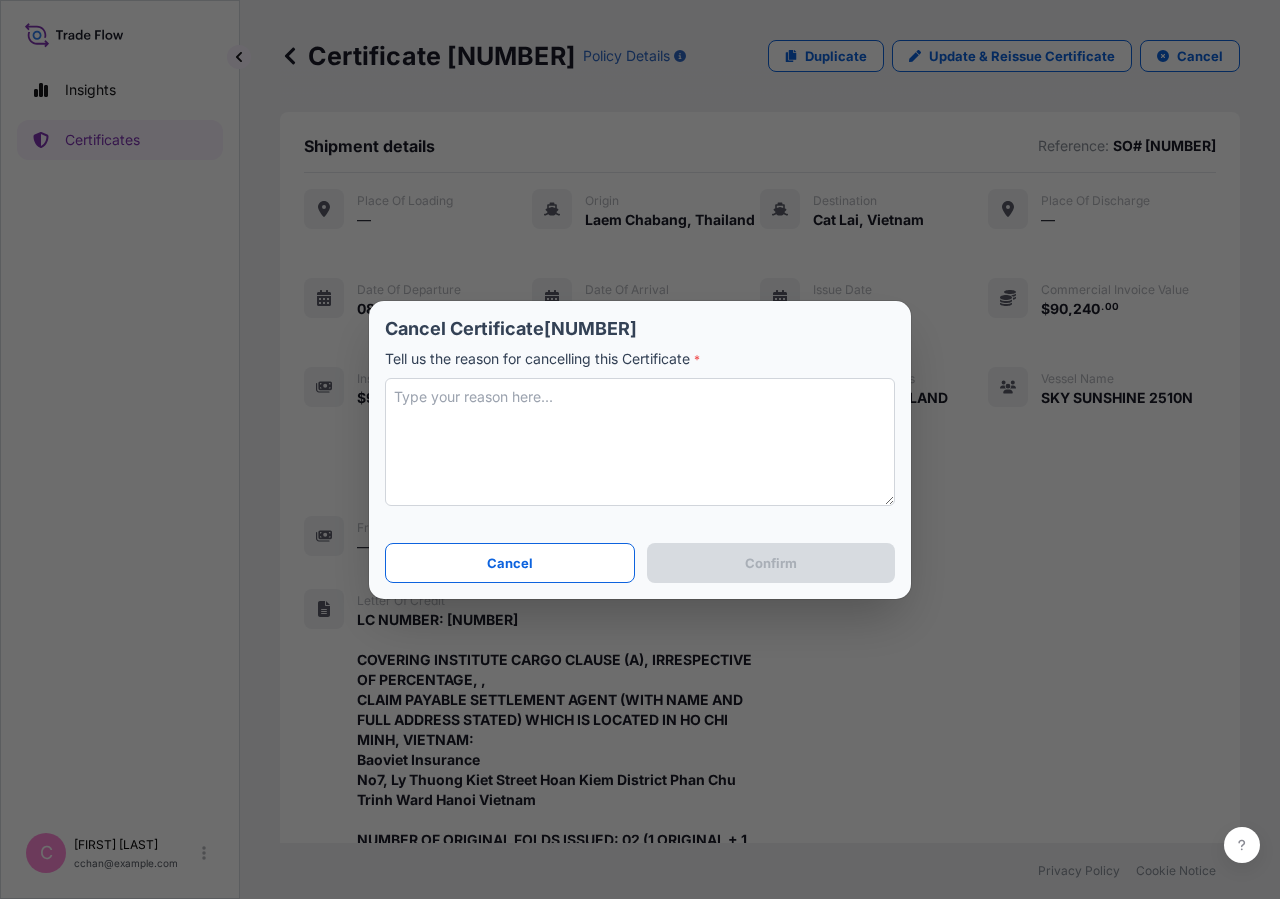 click at bounding box center [640, 442] 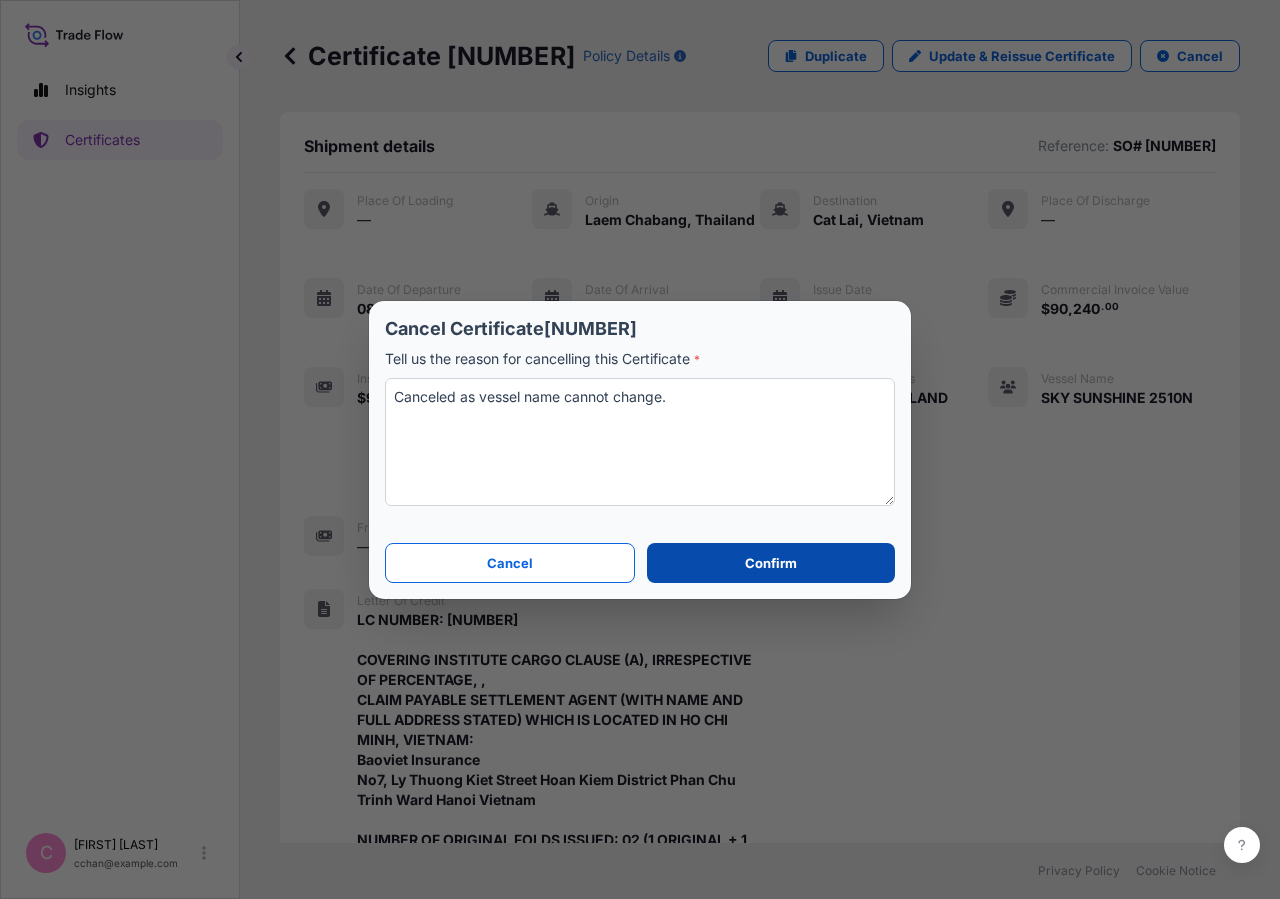 type on "Canceled as vessel name cannot change." 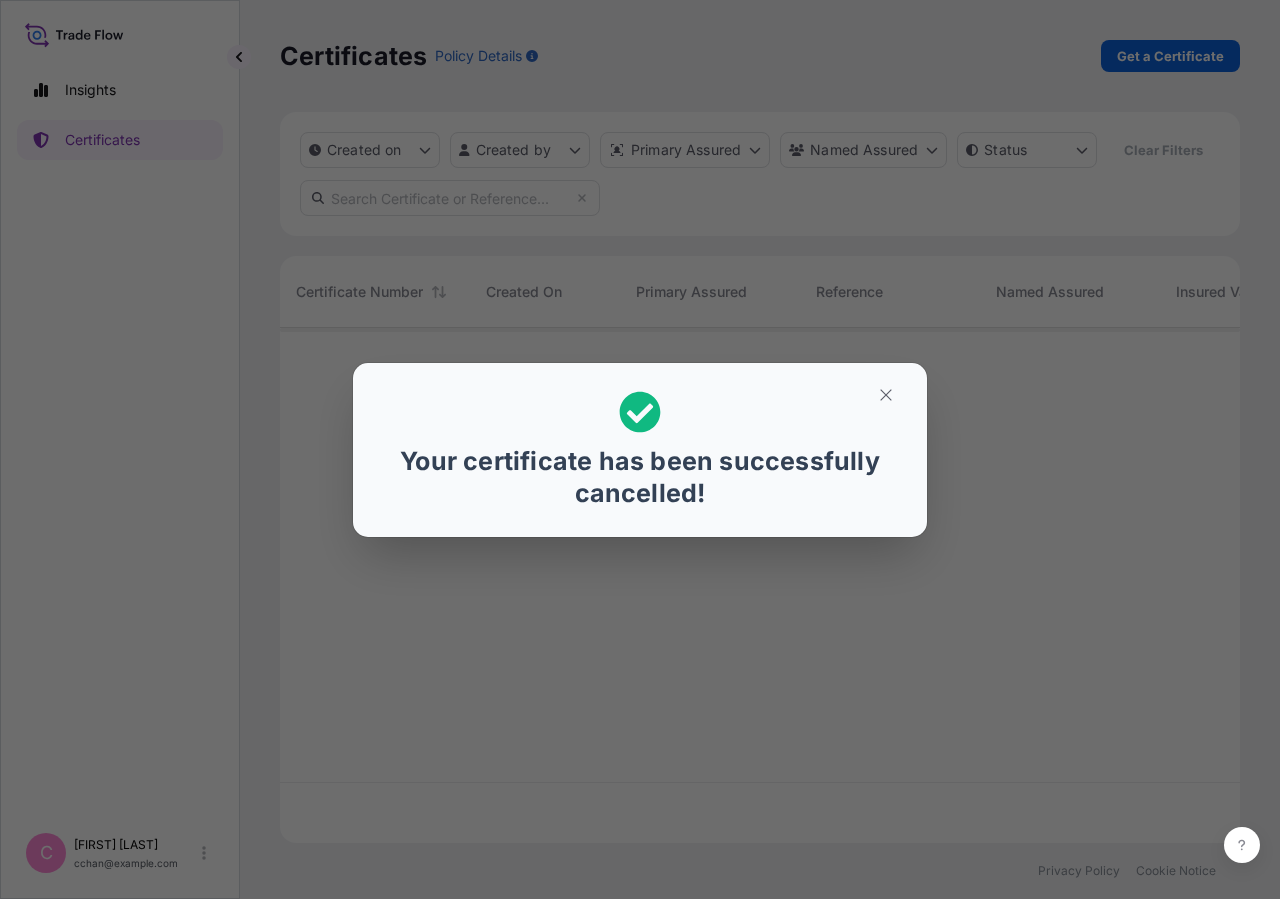 scroll, scrollTop: 18, scrollLeft: 18, axis: both 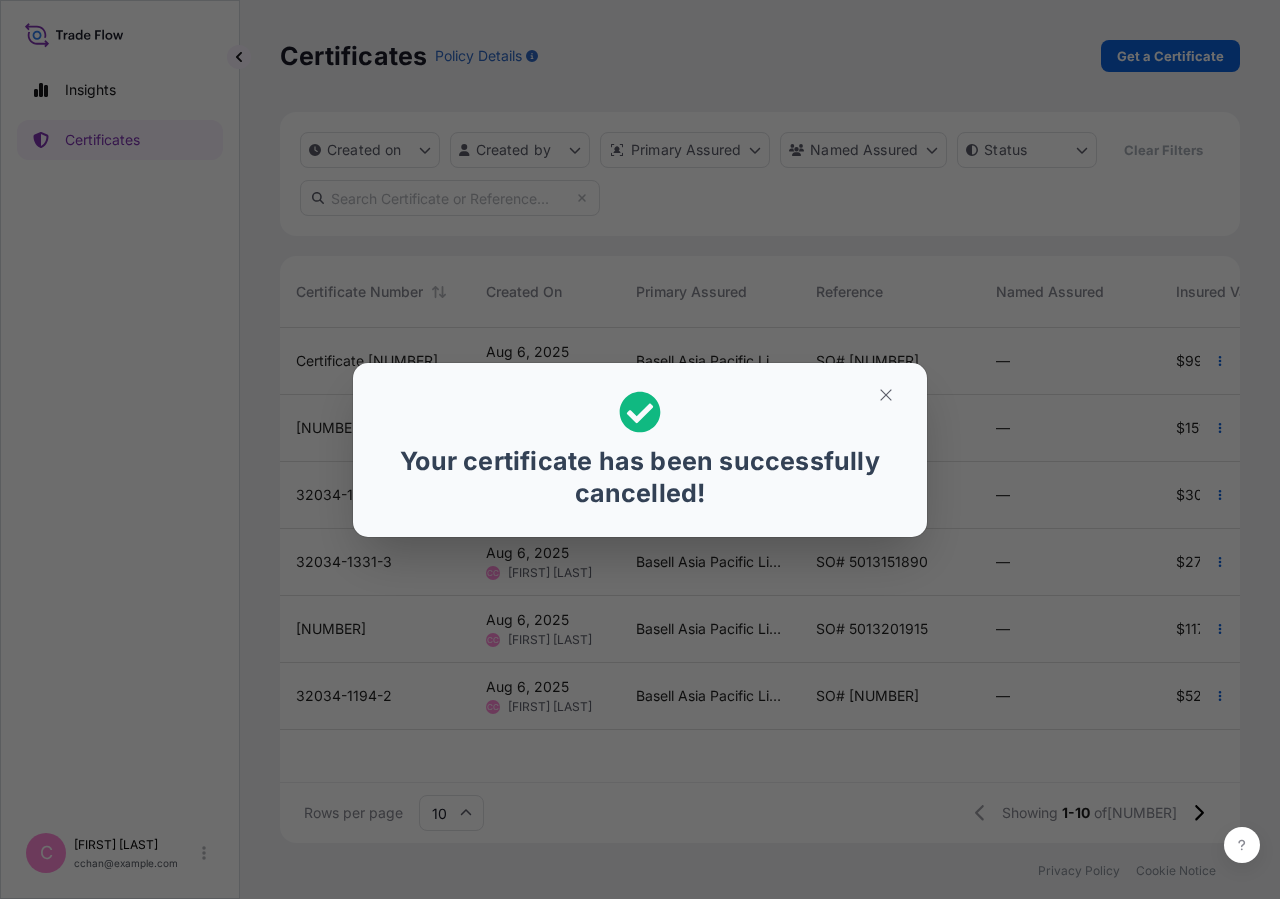 click 